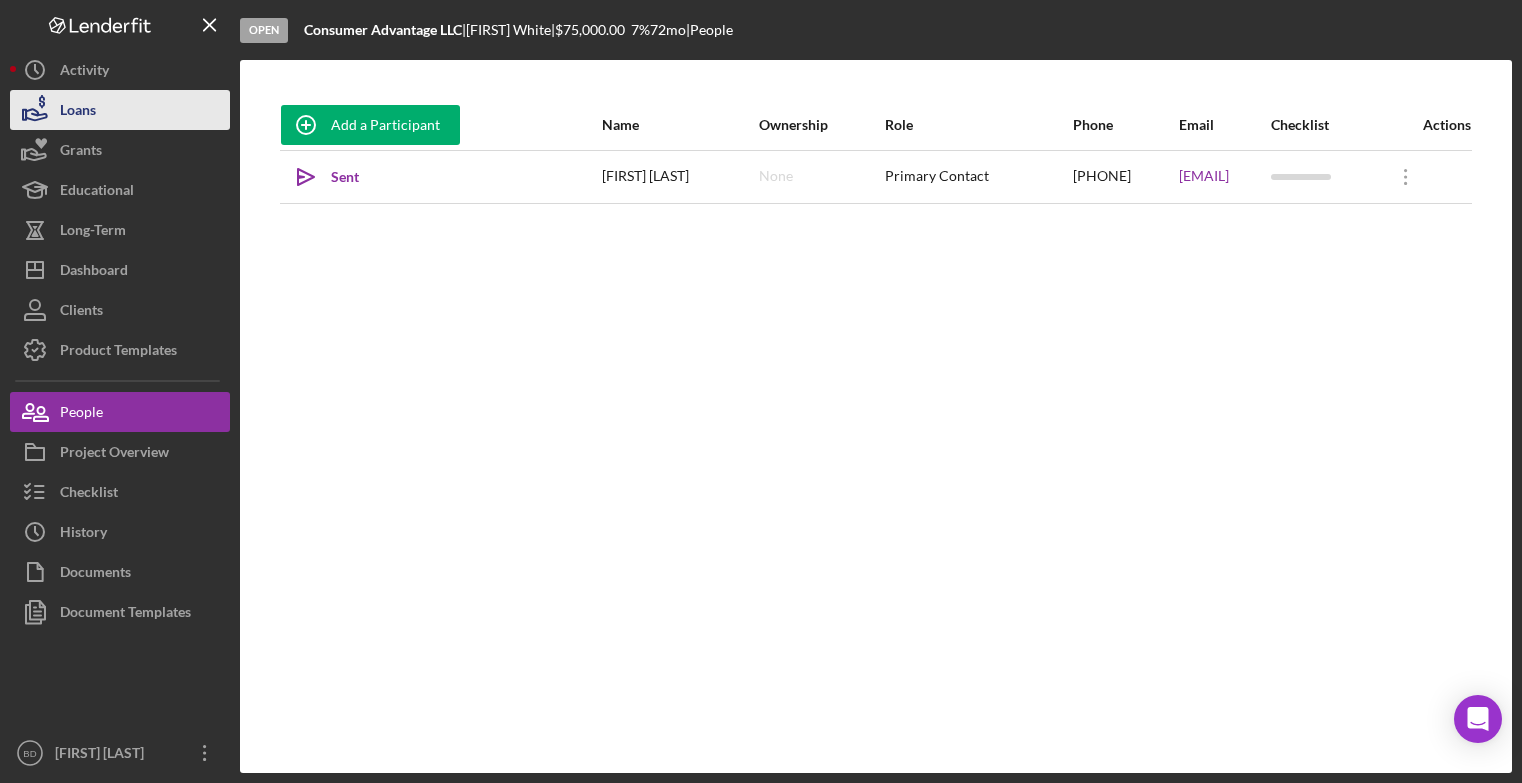 scroll, scrollTop: 0, scrollLeft: 0, axis: both 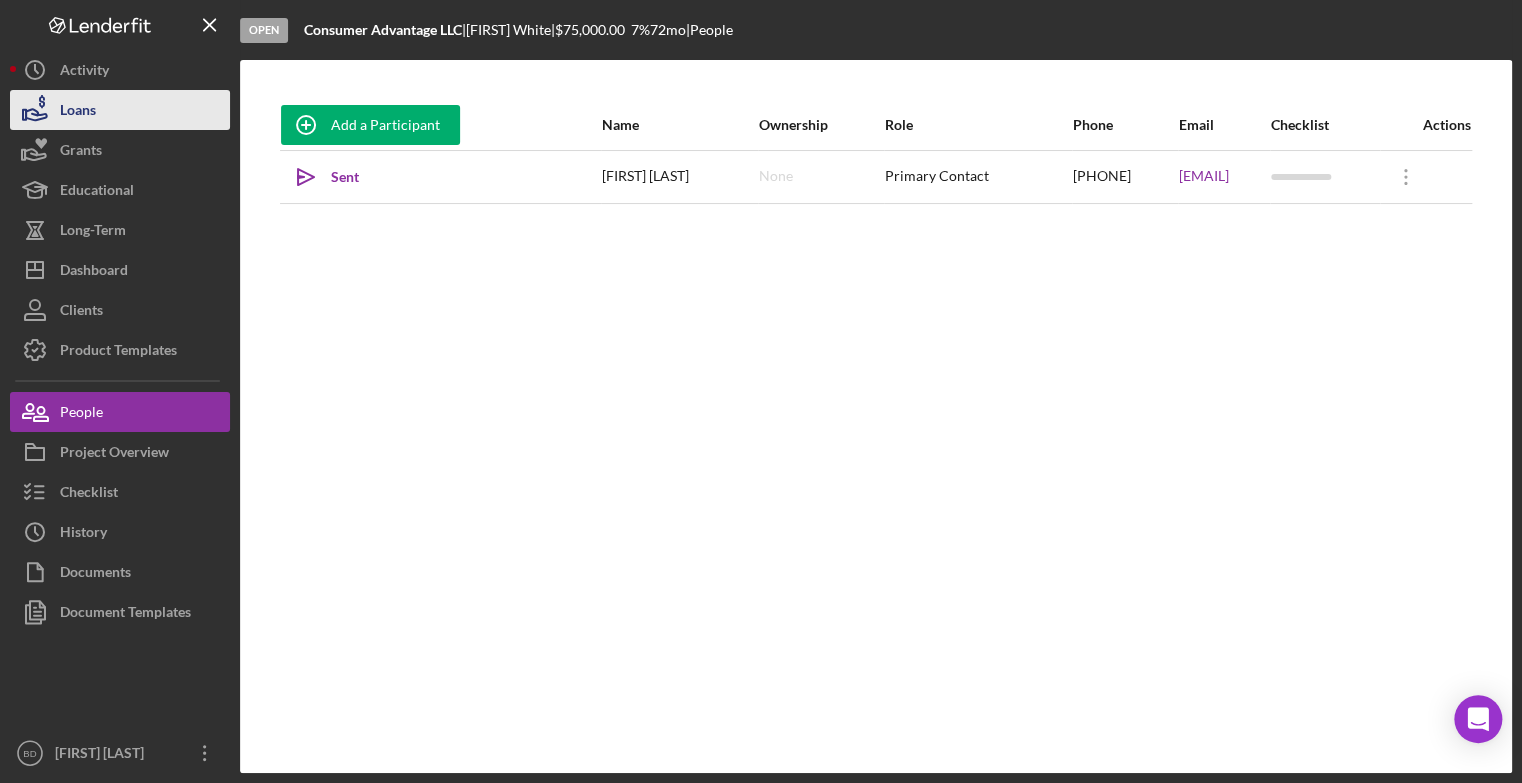 click on "Loans" at bounding box center (120, 110) 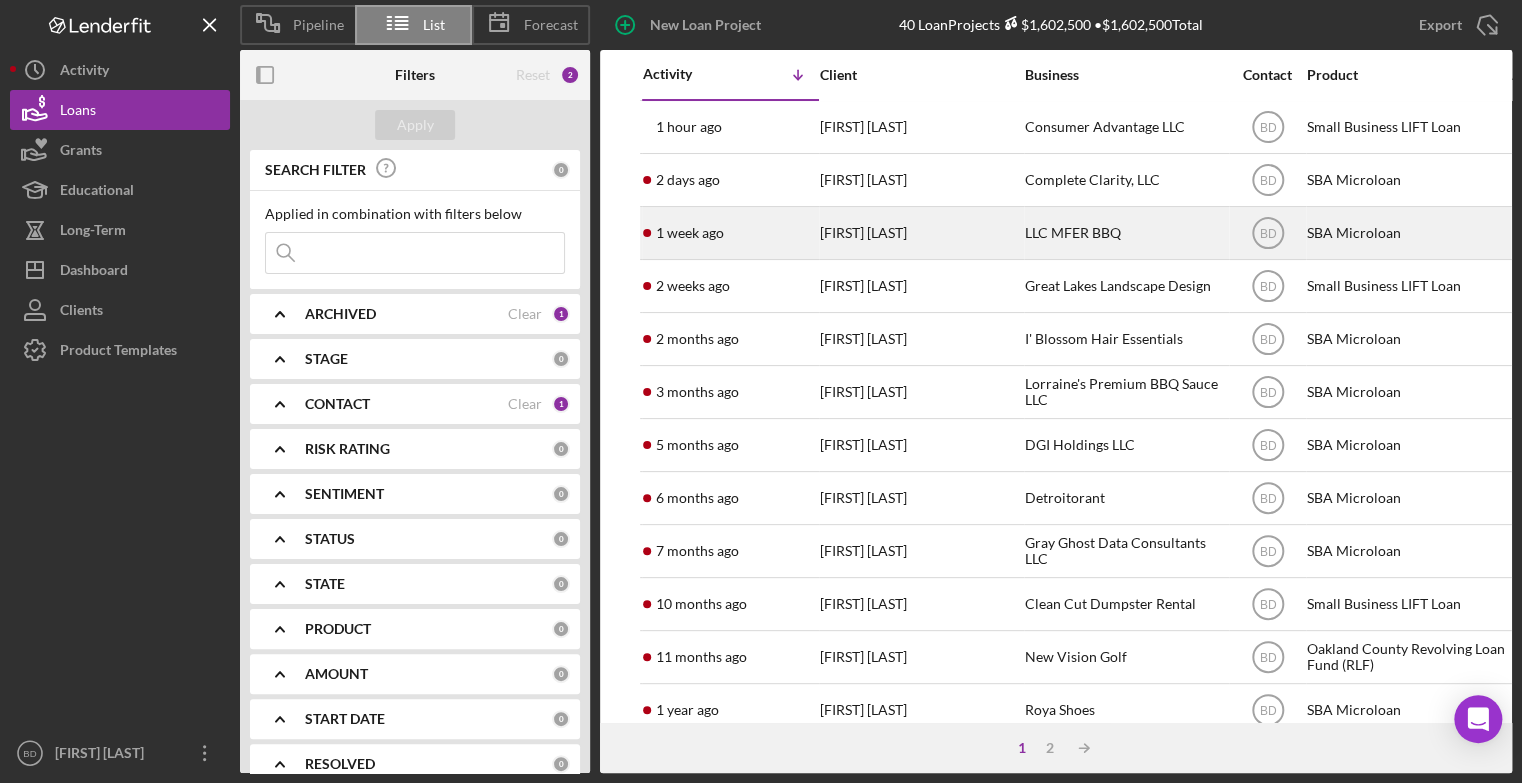 click on "[FIRST] [LAST]" at bounding box center [920, 233] 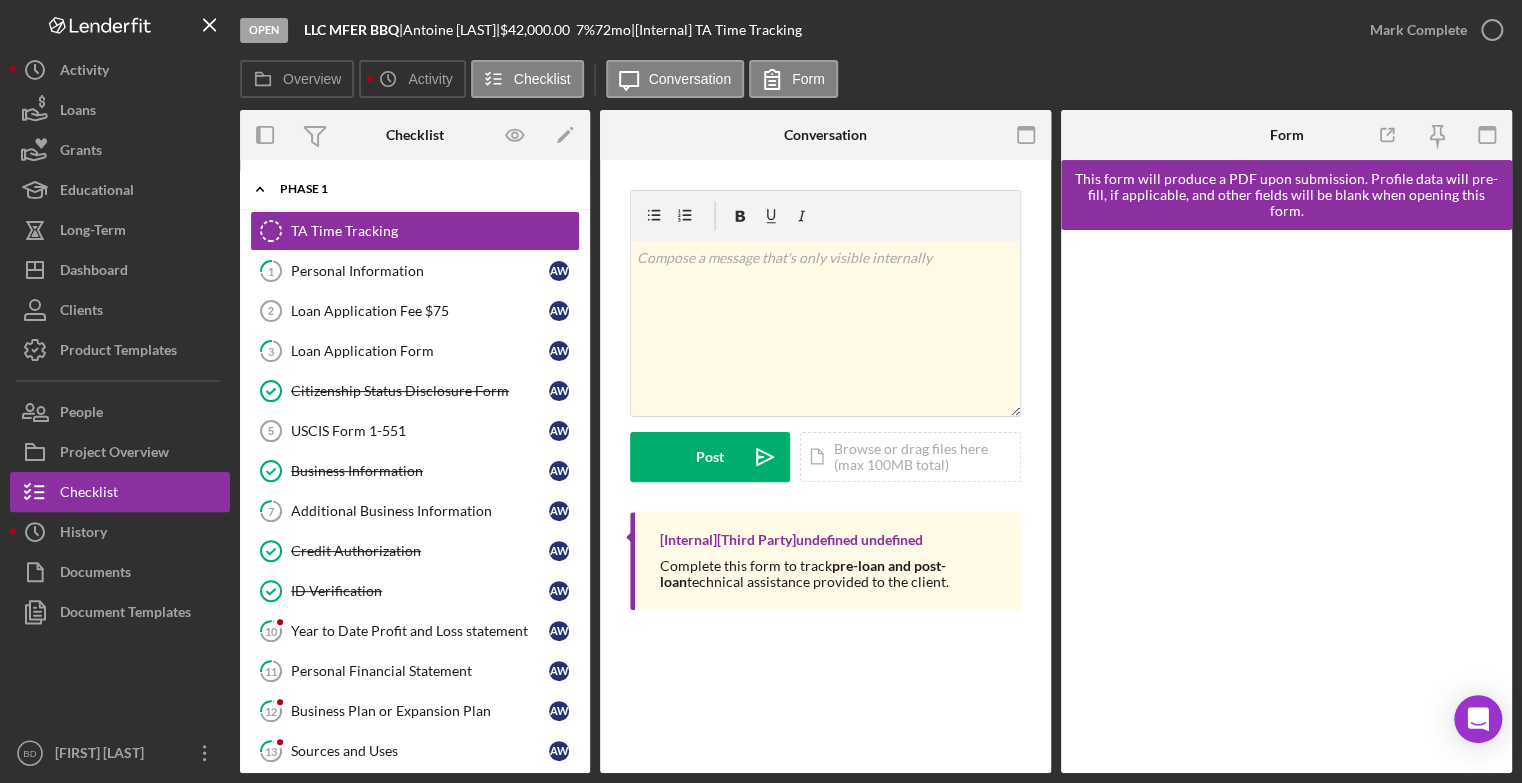 click on "Phase 1" at bounding box center (422, 189) 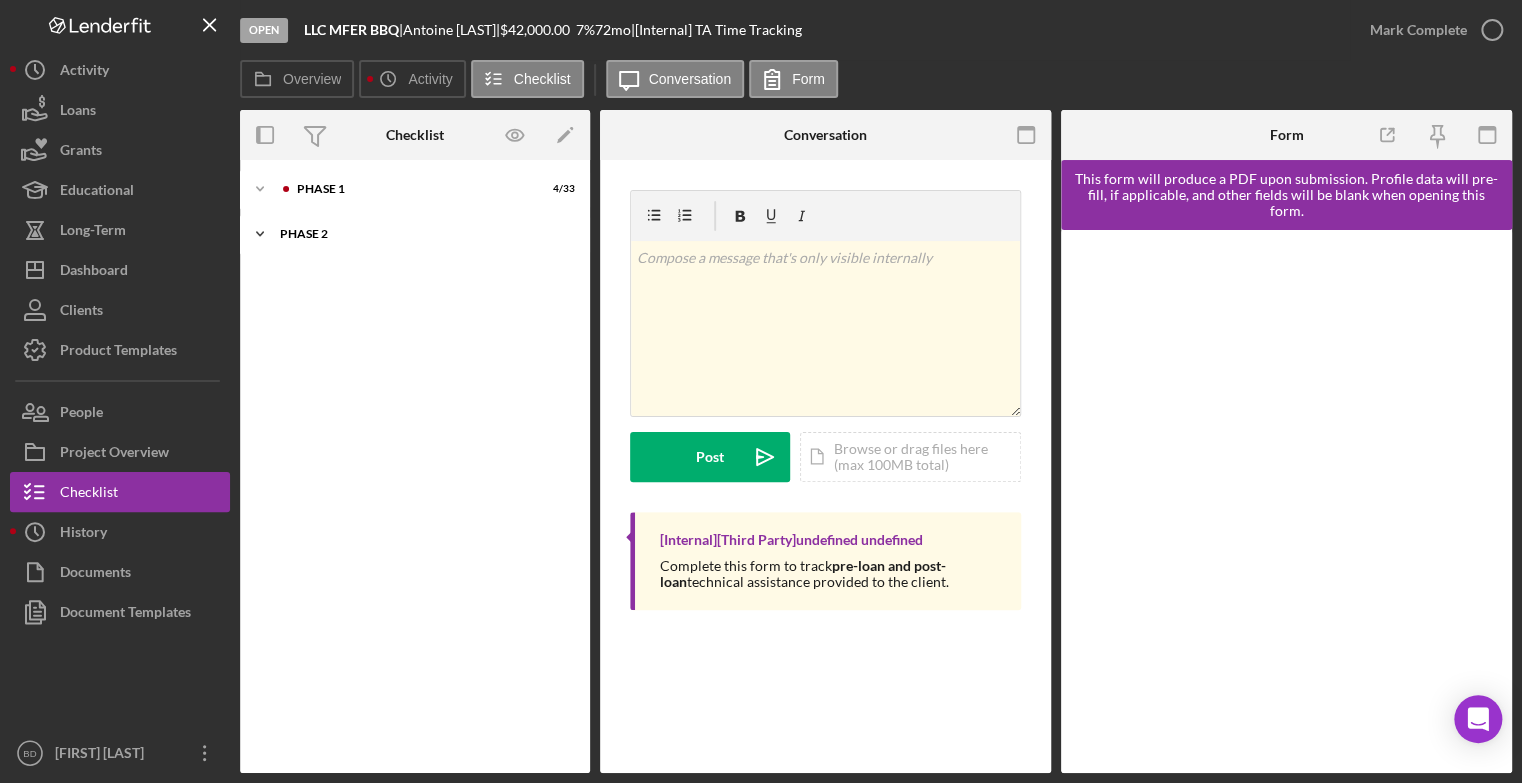 click on "Phase 2" at bounding box center [422, 234] 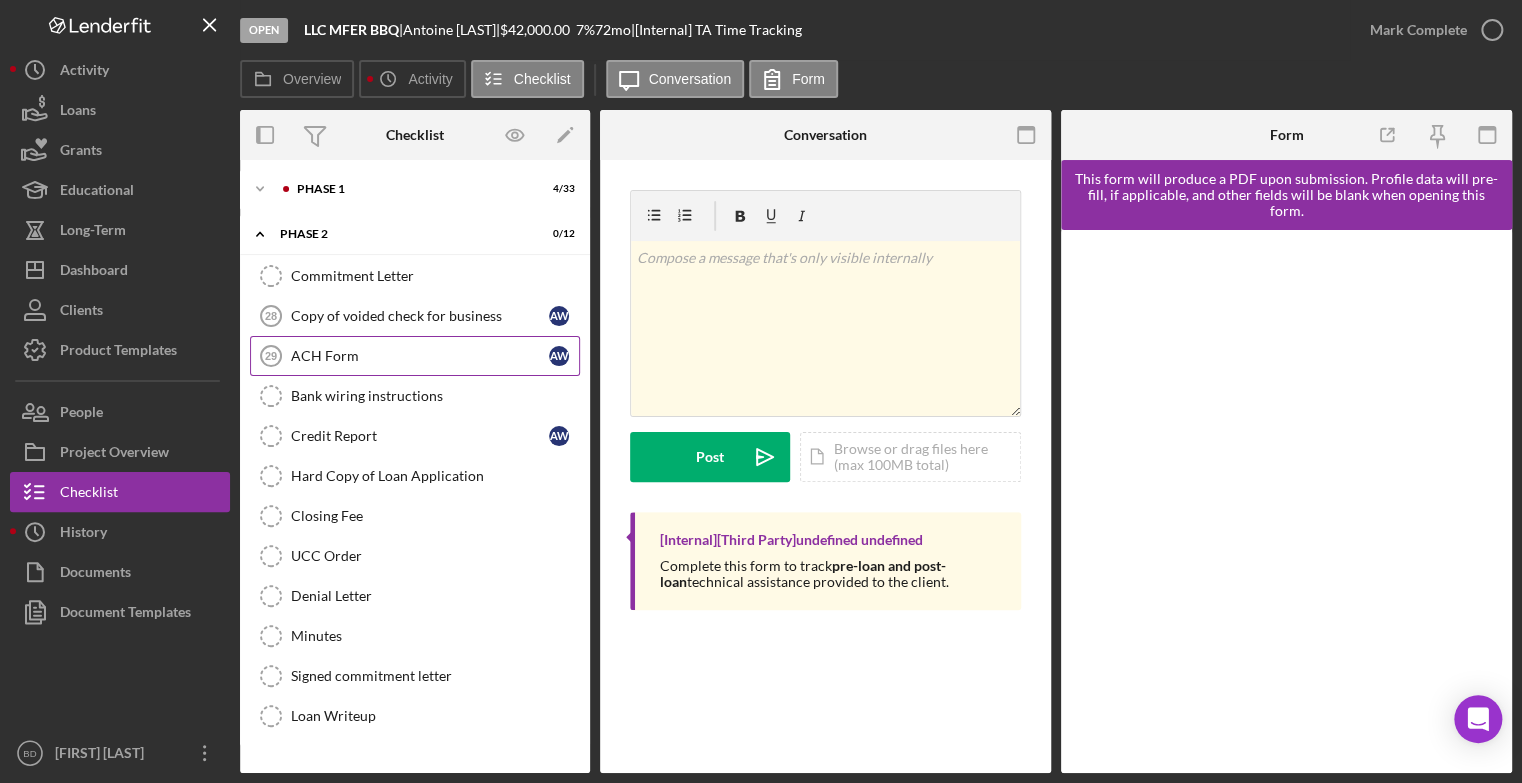 click on "ACH Form" at bounding box center (420, 356) 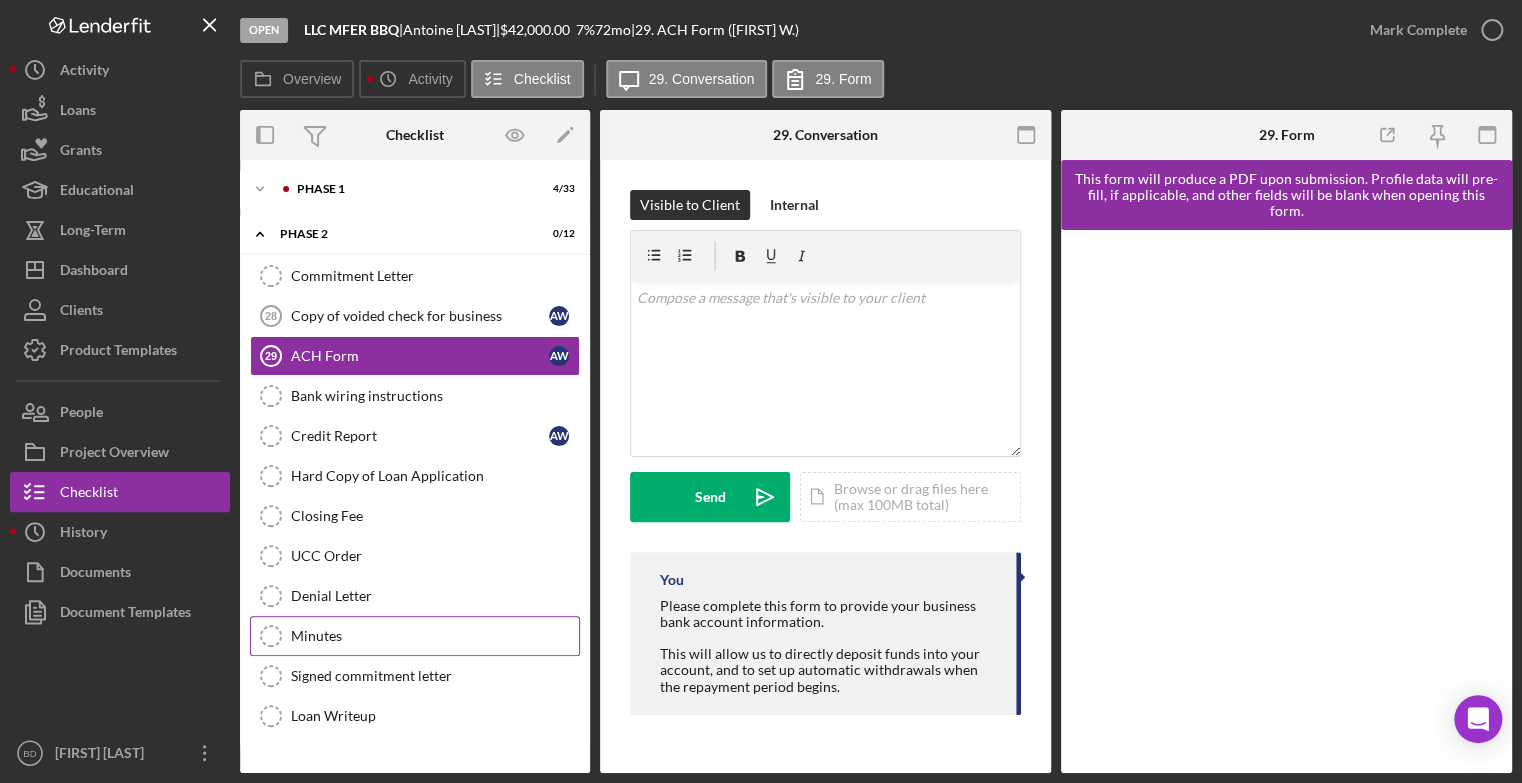 click on "Minutes" at bounding box center (435, 636) 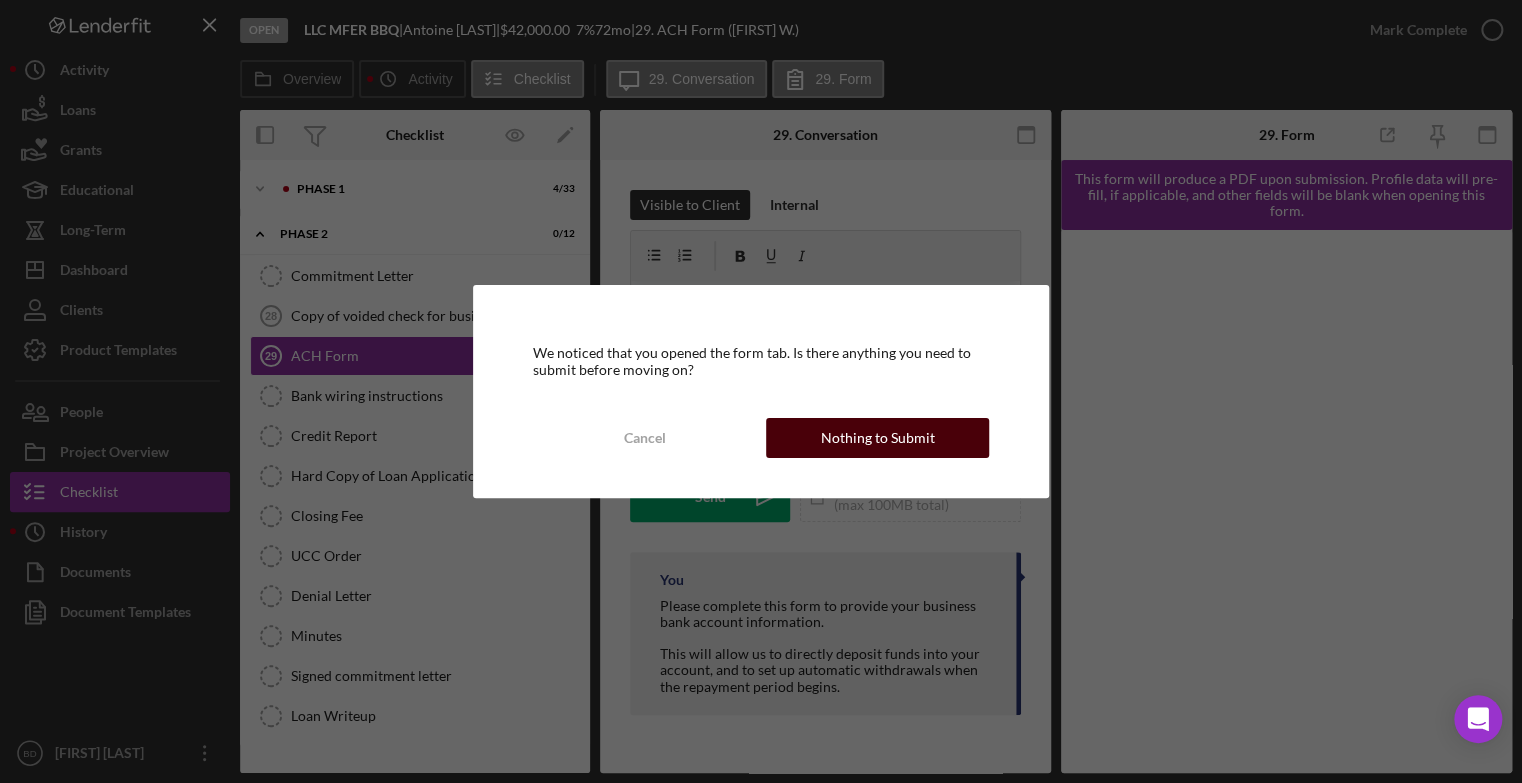 click on "Nothing to Submit" at bounding box center (878, 438) 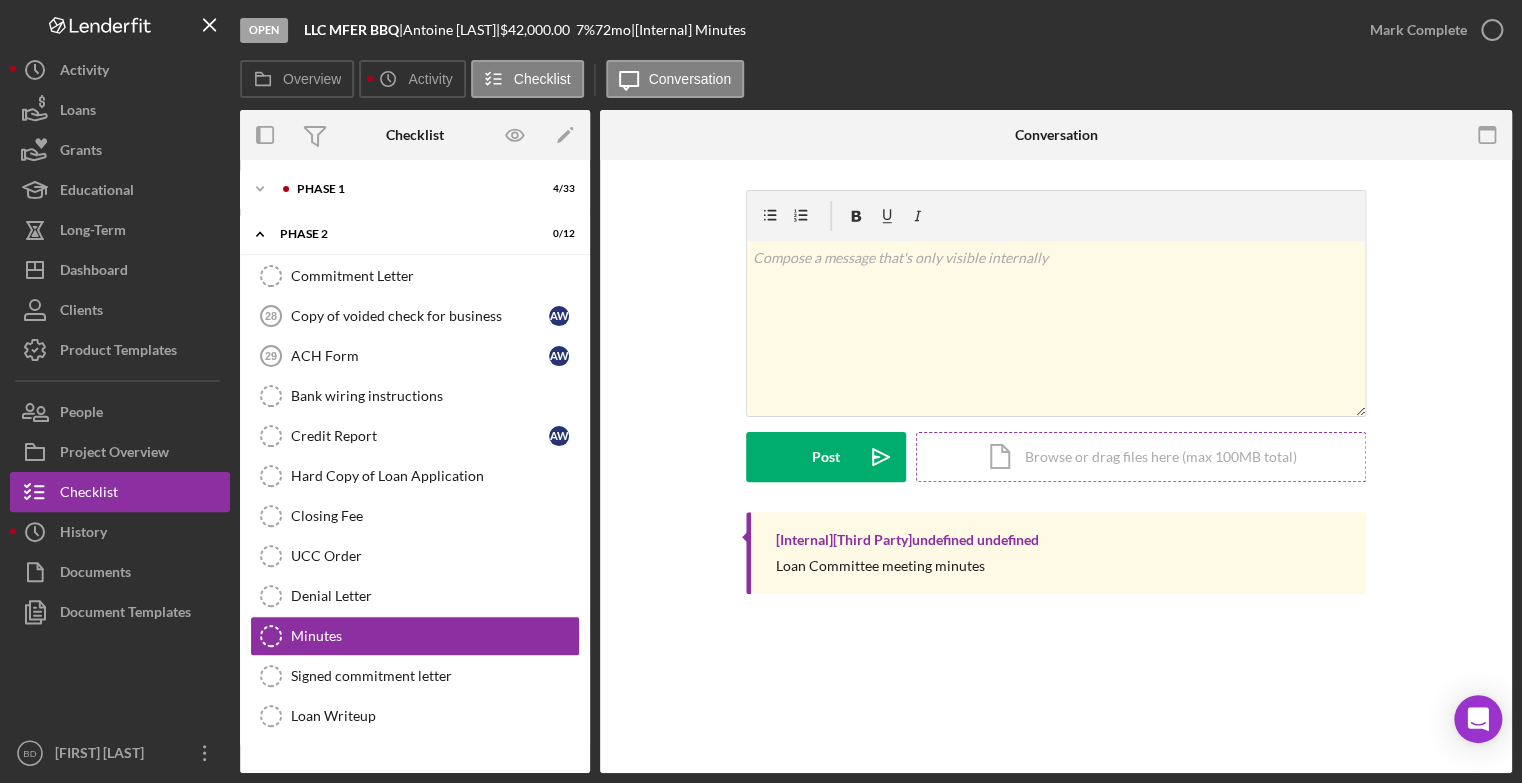 click on "Icon/Document Browse or drag files here (max 100MB total) Tap to choose files or take a photo" at bounding box center [1141, 457] 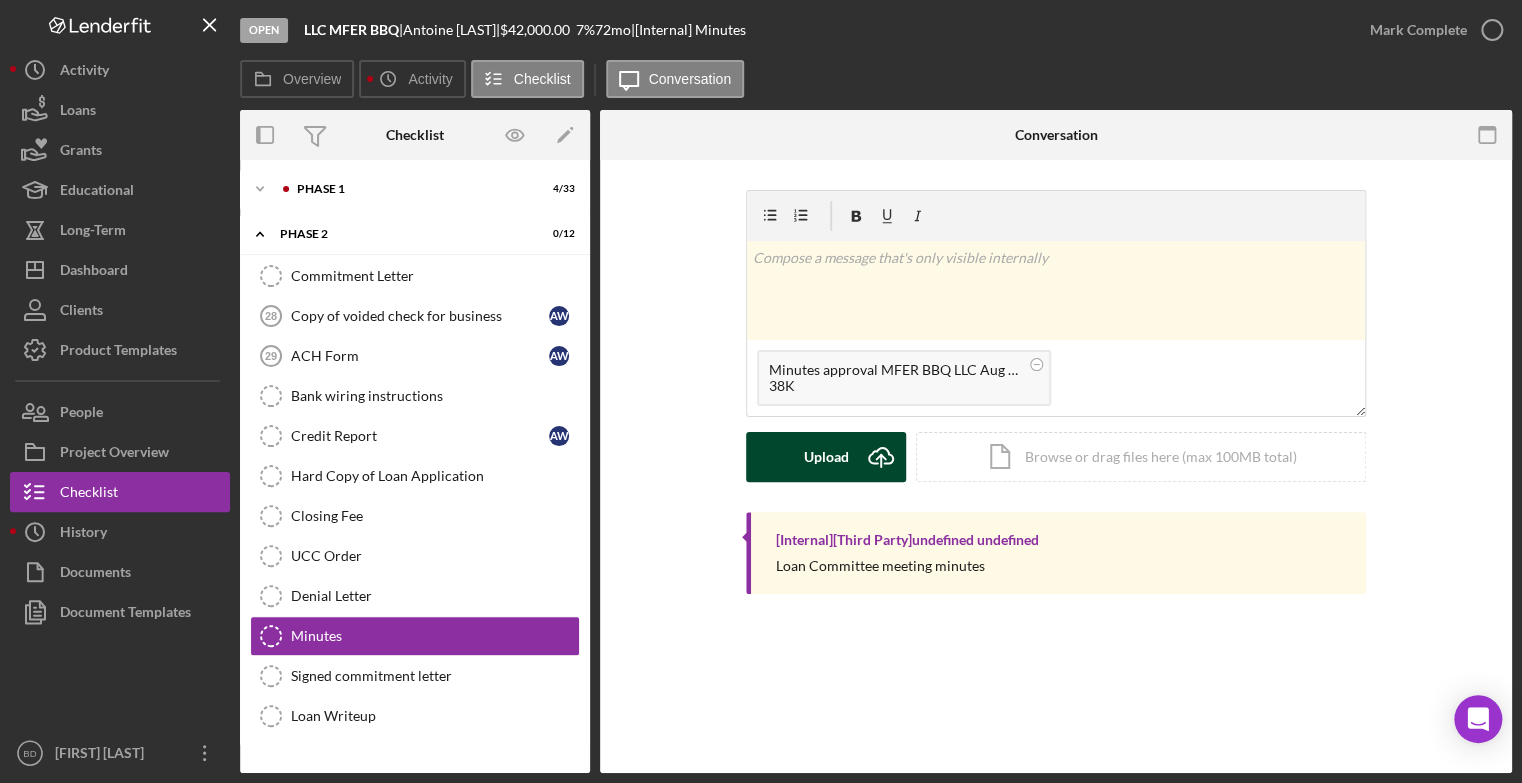 click on "Icon/Upload" 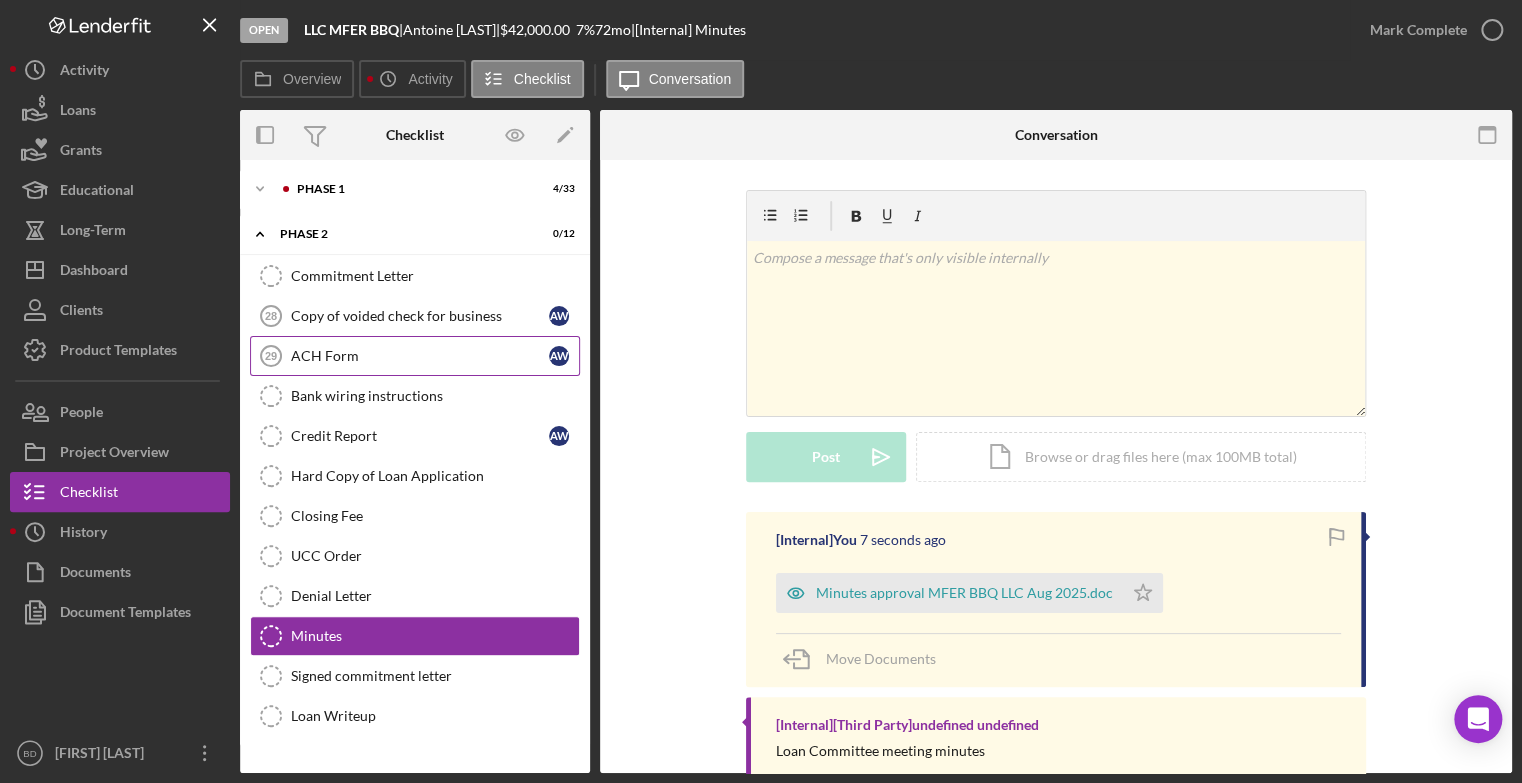 click on "ACH Form" at bounding box center [420, 356] 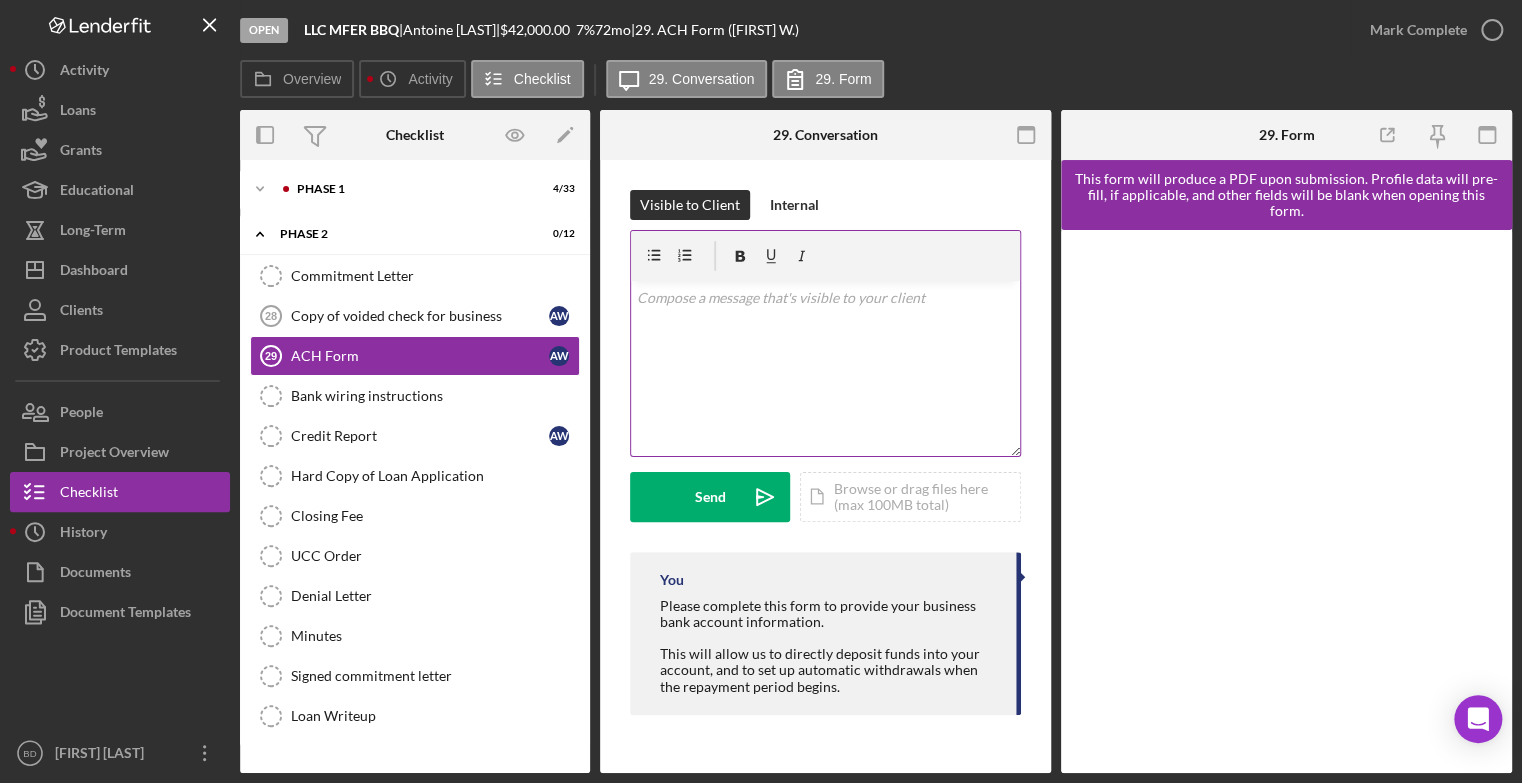 click at bounding box center (826, 298) 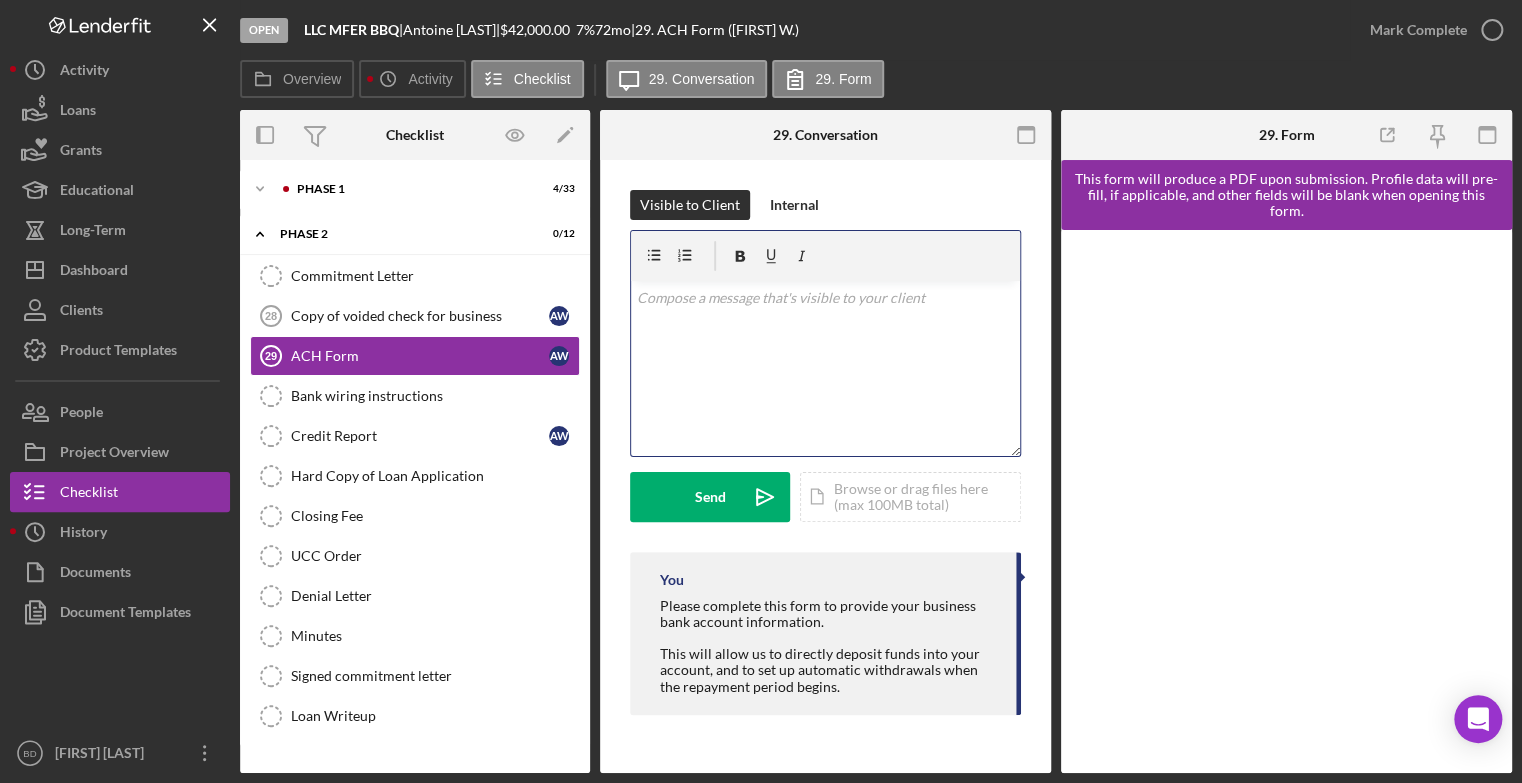type 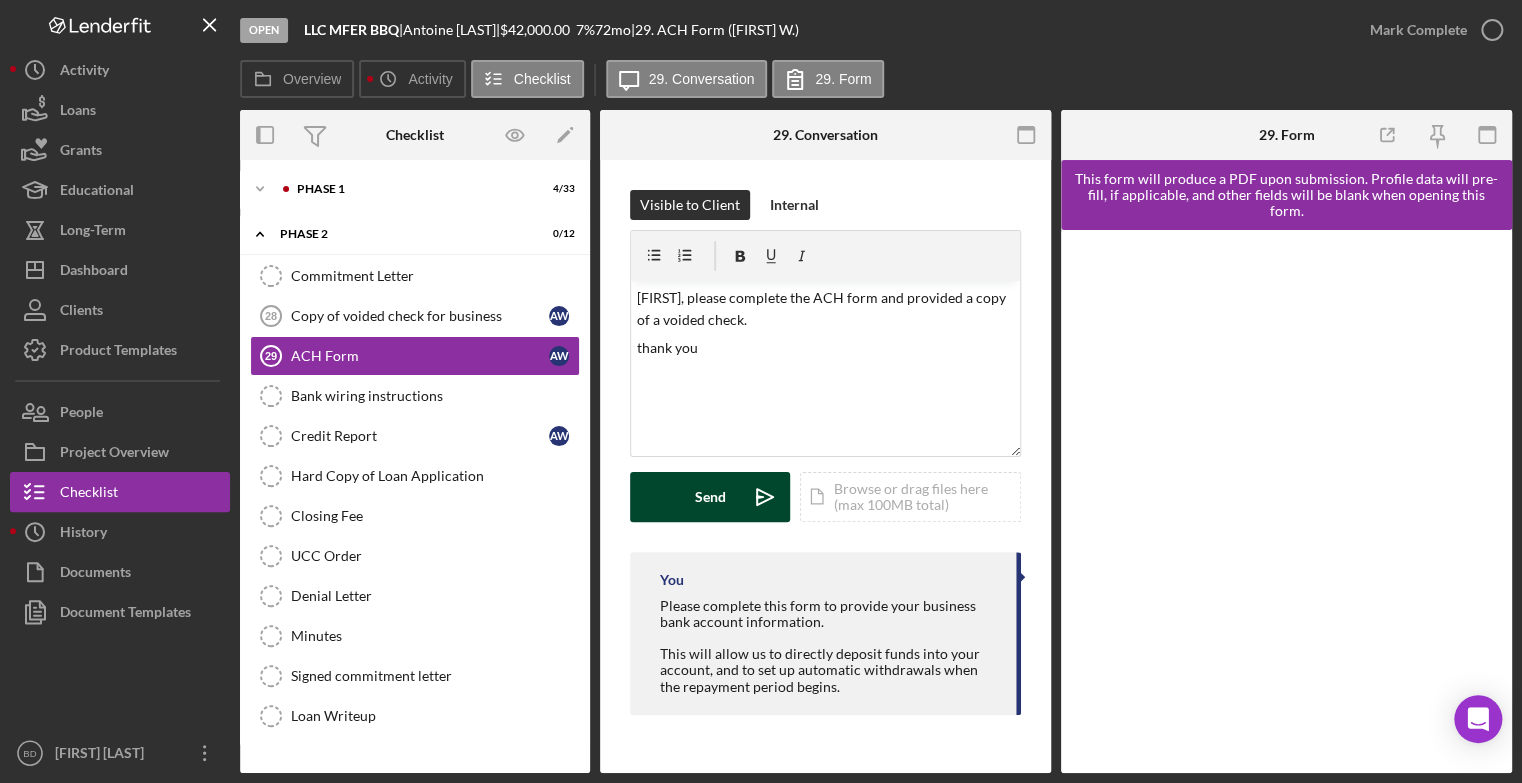 click on "Send" at bounding box center (710, 497) 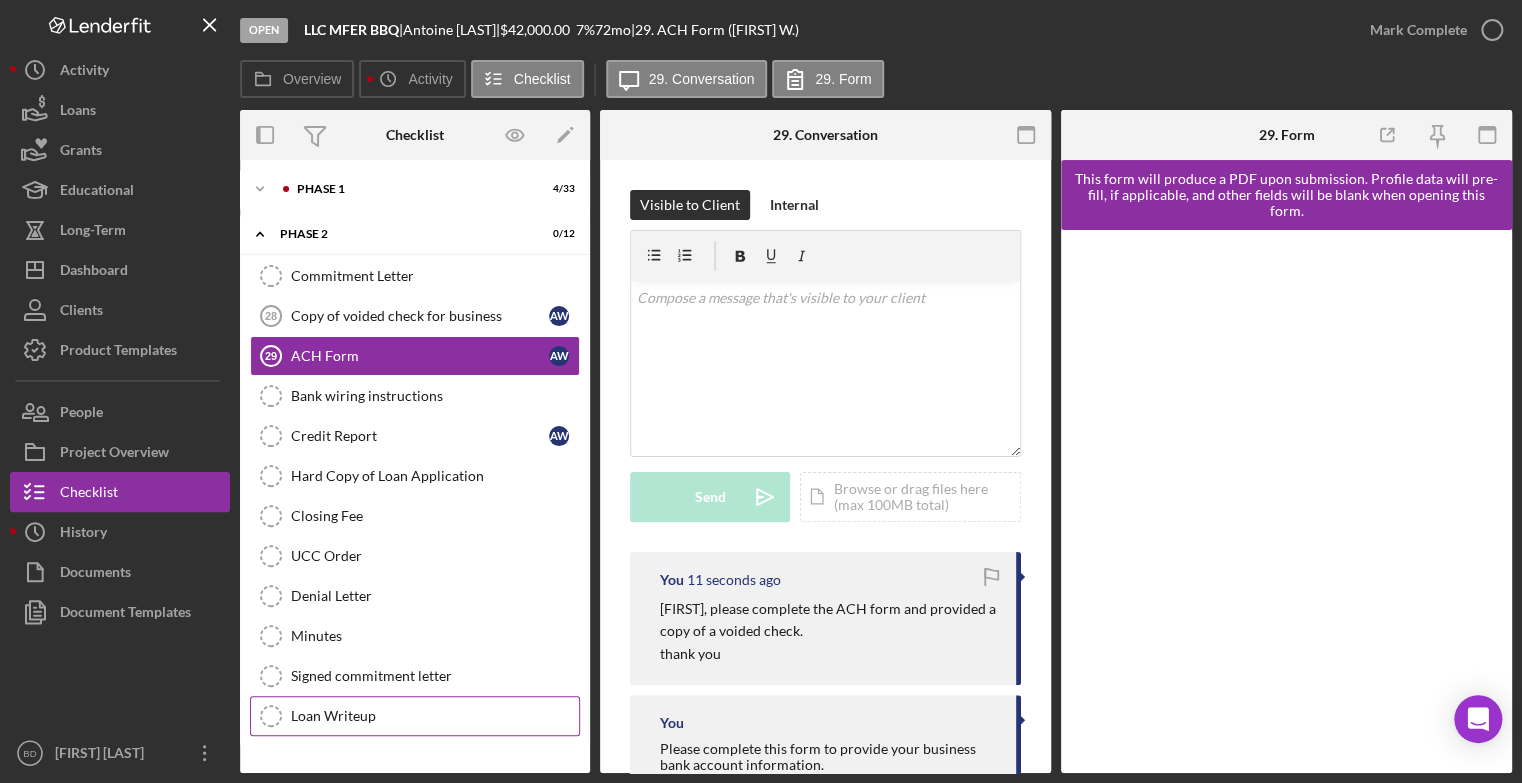 click on "Loan Writeup" at bounding box center [435, 716] 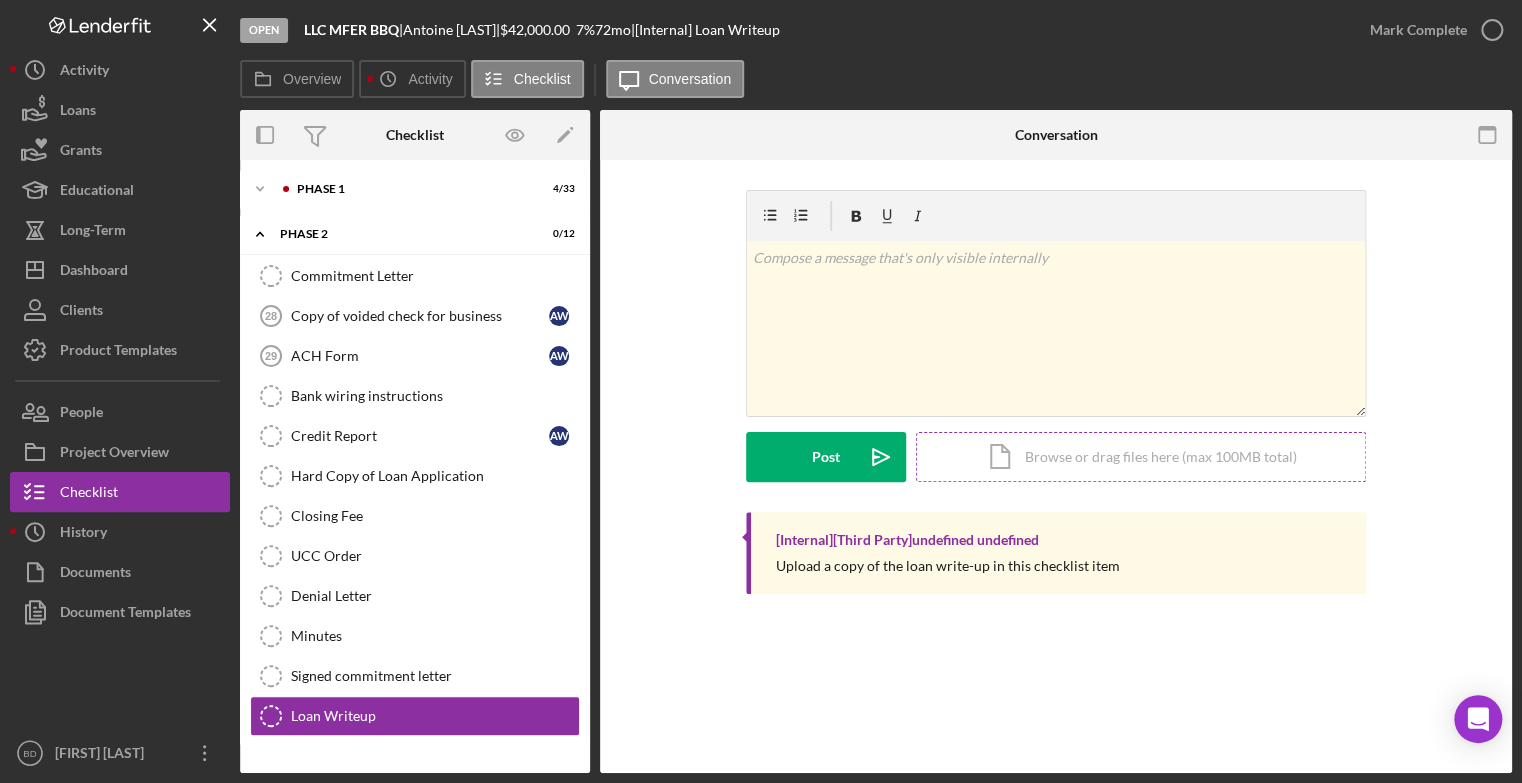 click on "Icon/Document Browse or drag files here (max 100MB total) Tap to choose files or take a photo" at bounding box center [1141, 457] 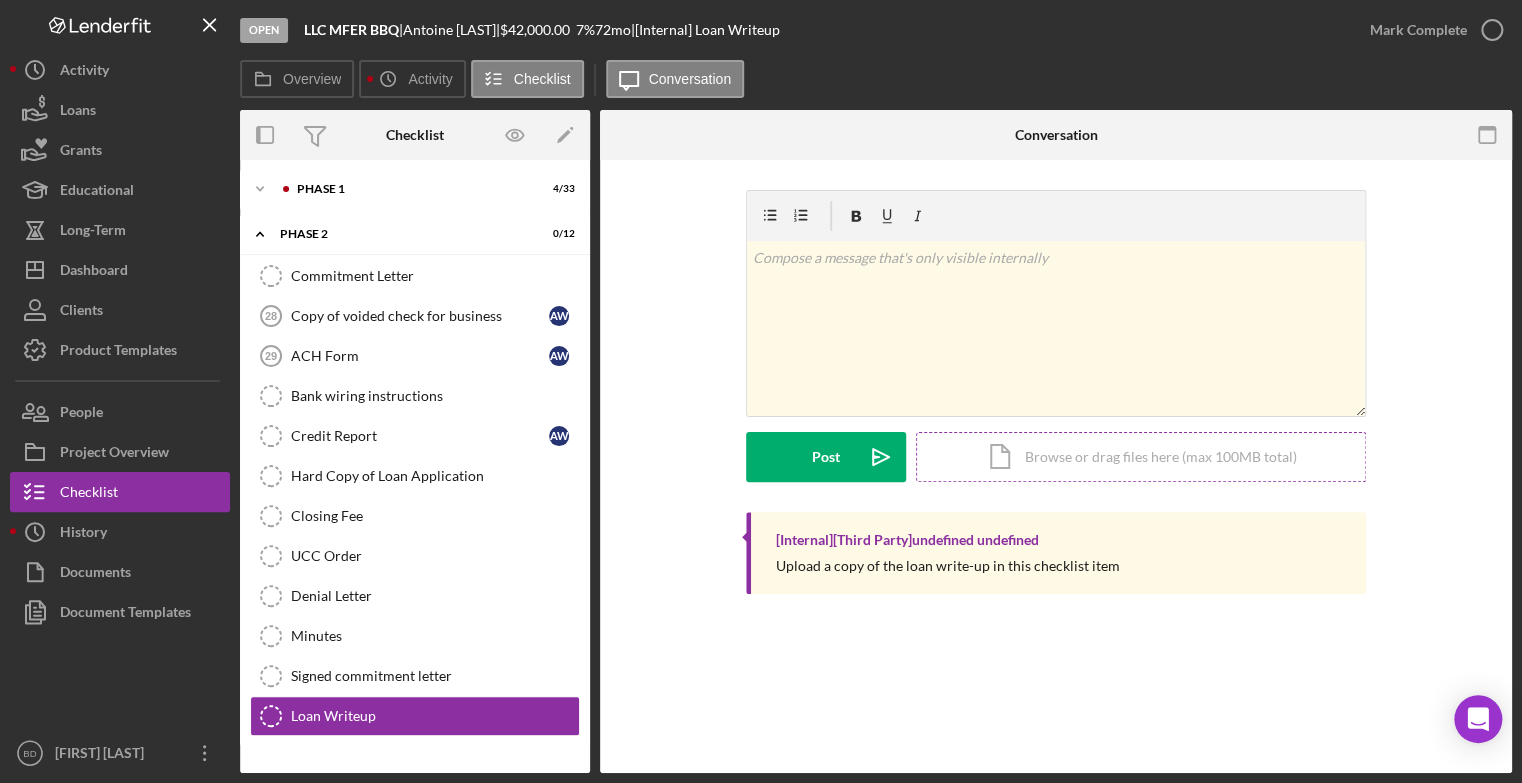 drag, startPoint x: 1024, startPoint y: 455, endPoint x: 998, endPoint y: 455, distance: 26 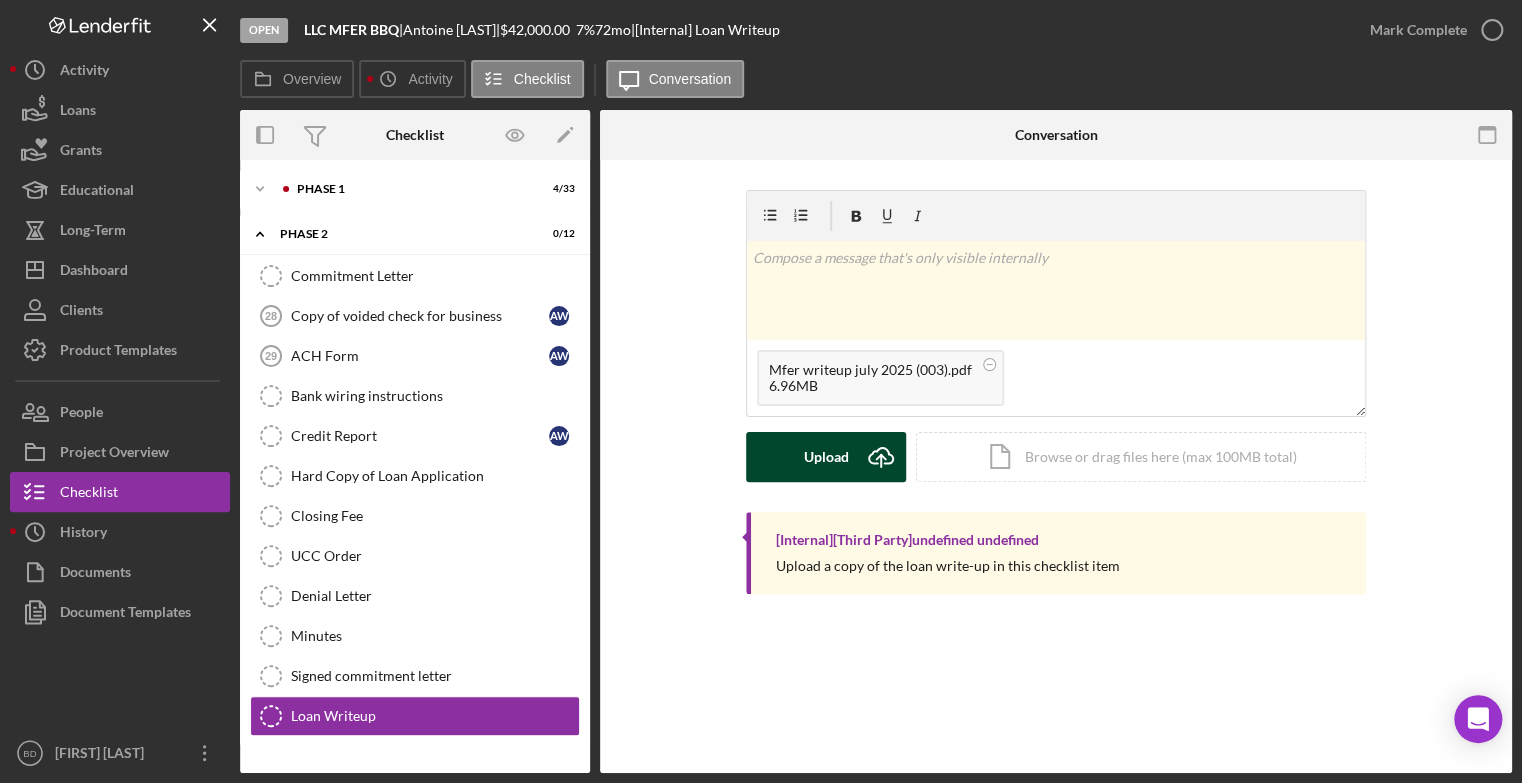 click on "Upload" at bounding box center (826, 457) 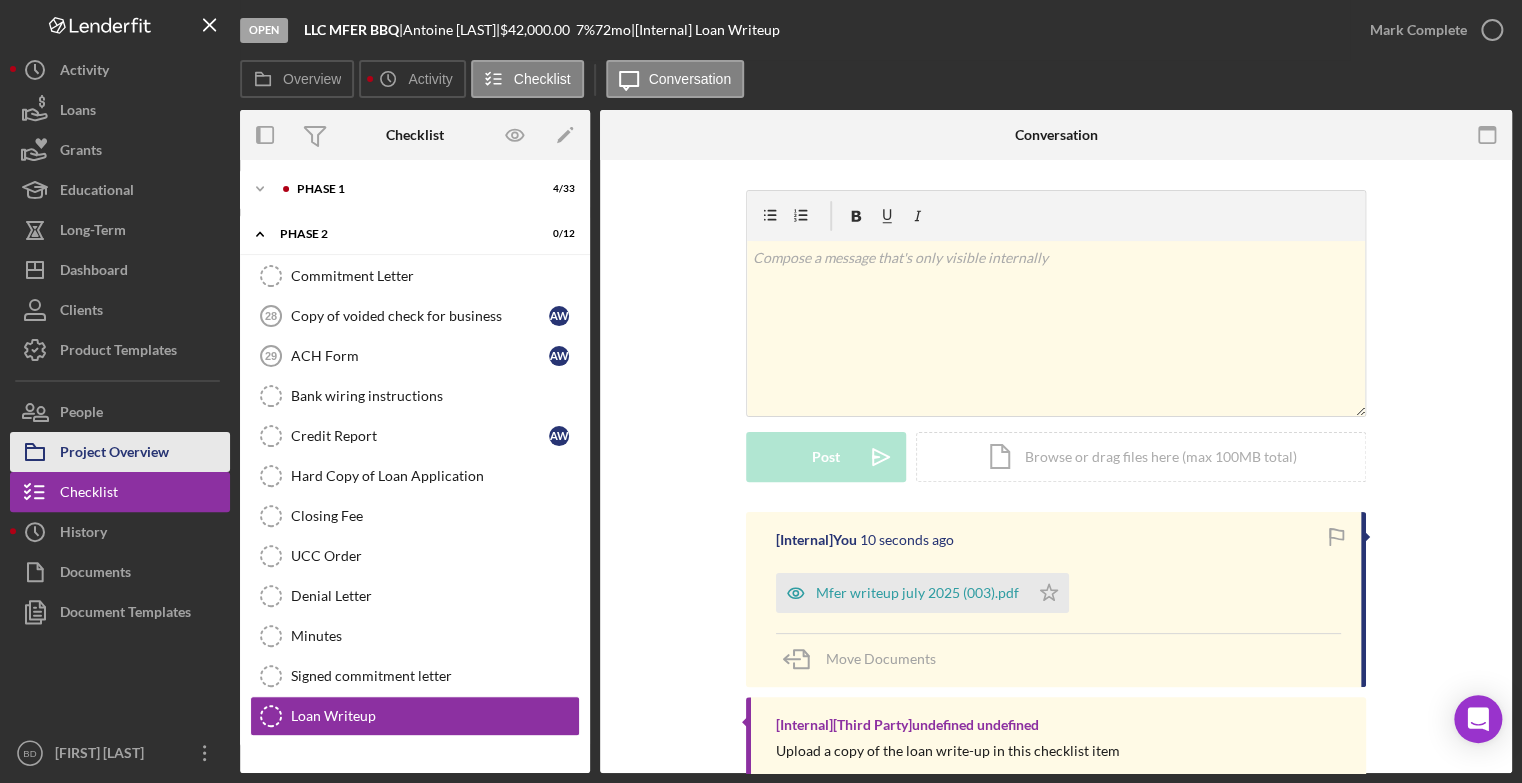 click on "Project Overview" at bounding box center (114, 454) 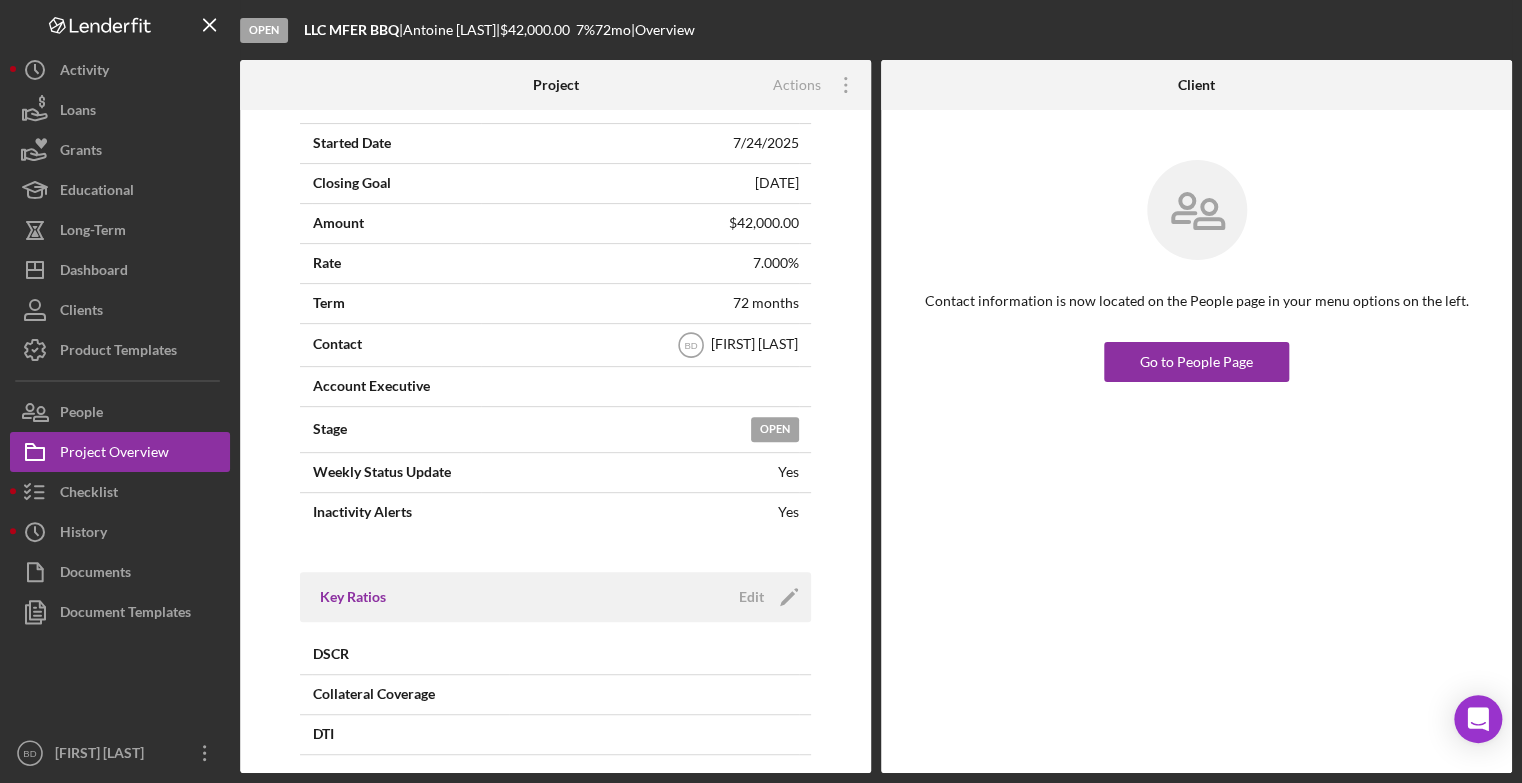 scroll, scrollTop: 304, scrollLeft: 0, axis: vertical 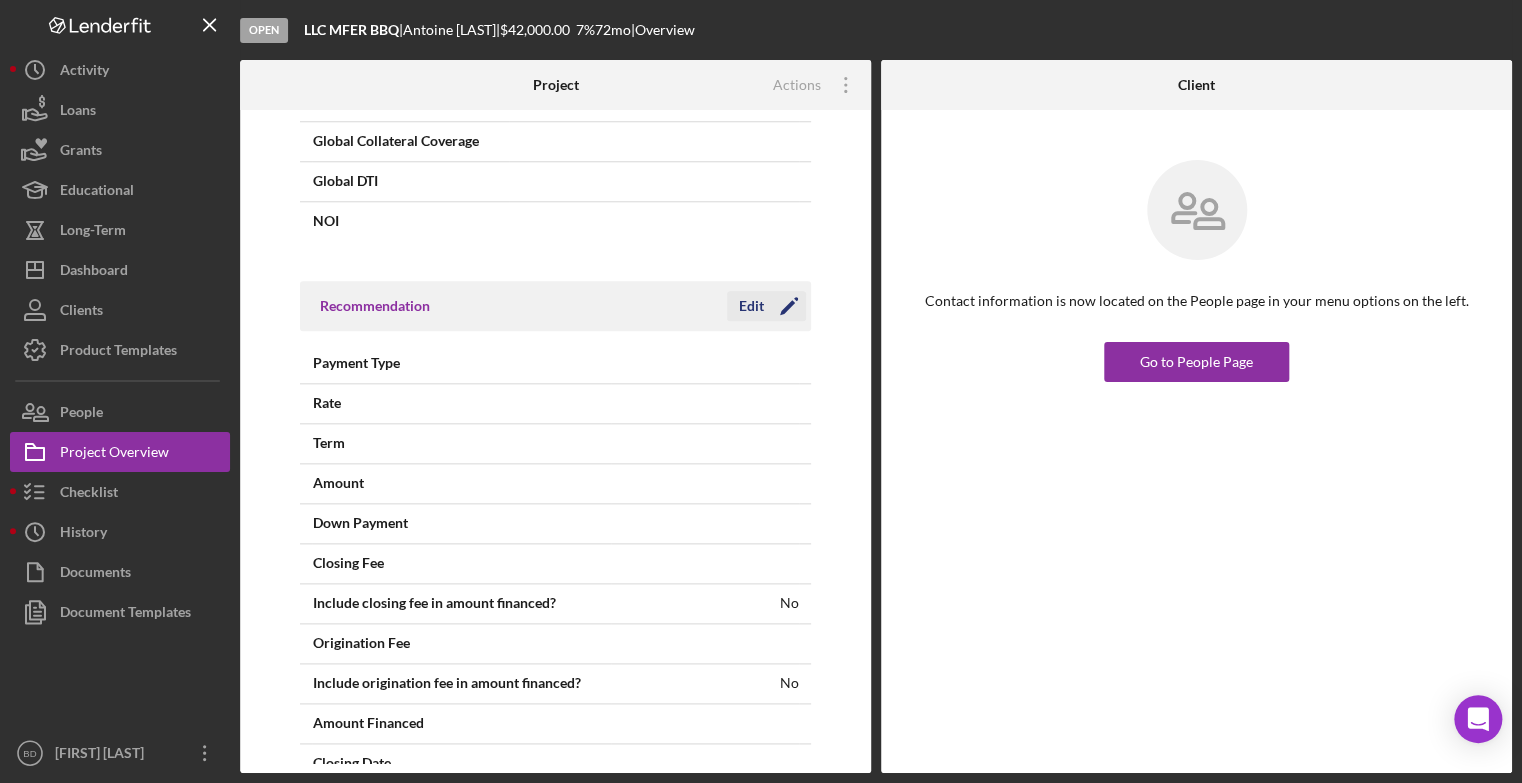 click on "Edit" at bounding box center (751, 306) 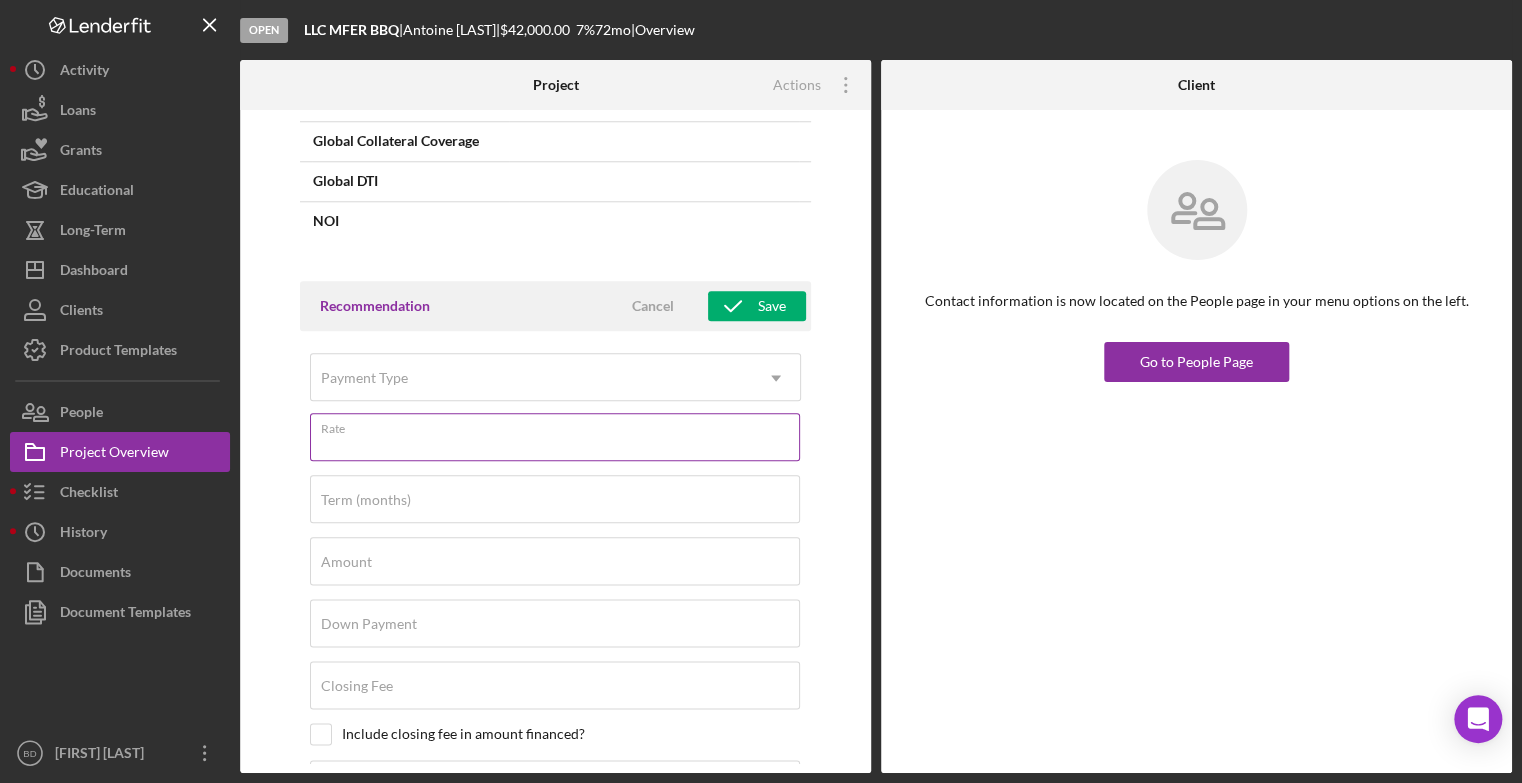 click on "Rate" at bounding box center [555, 438] 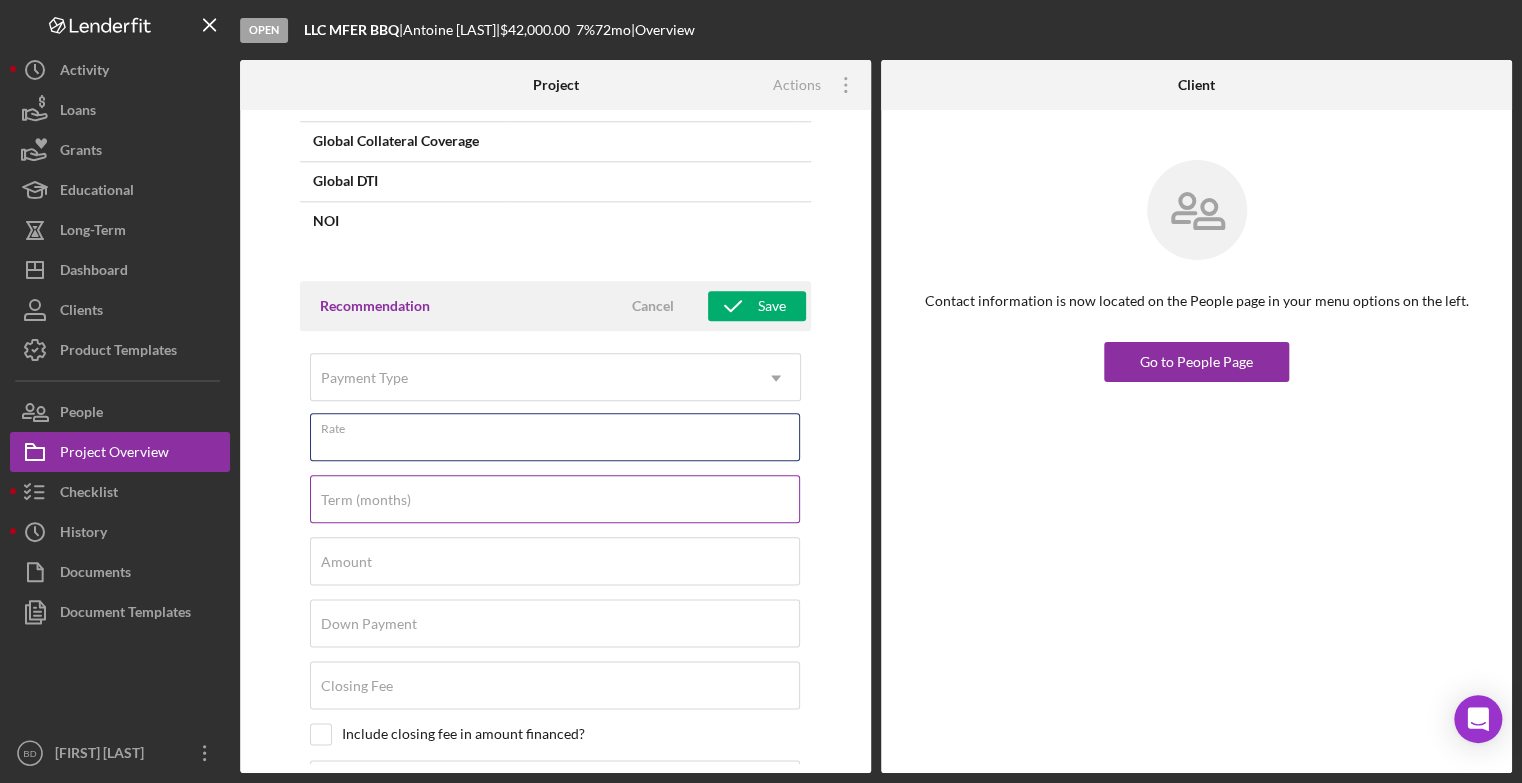 type on "7.000%" 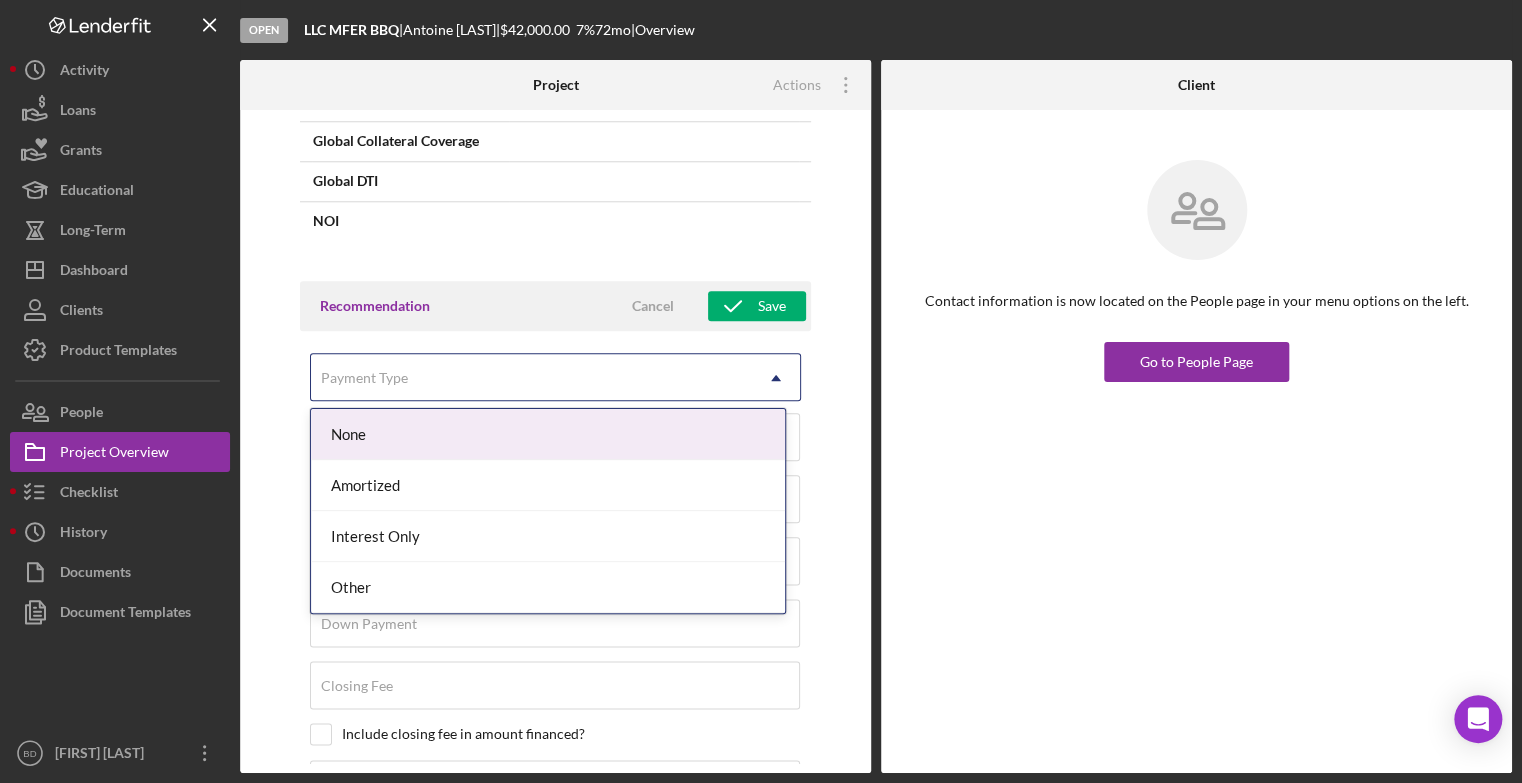 click on "Icon/Dropdown Arrow" 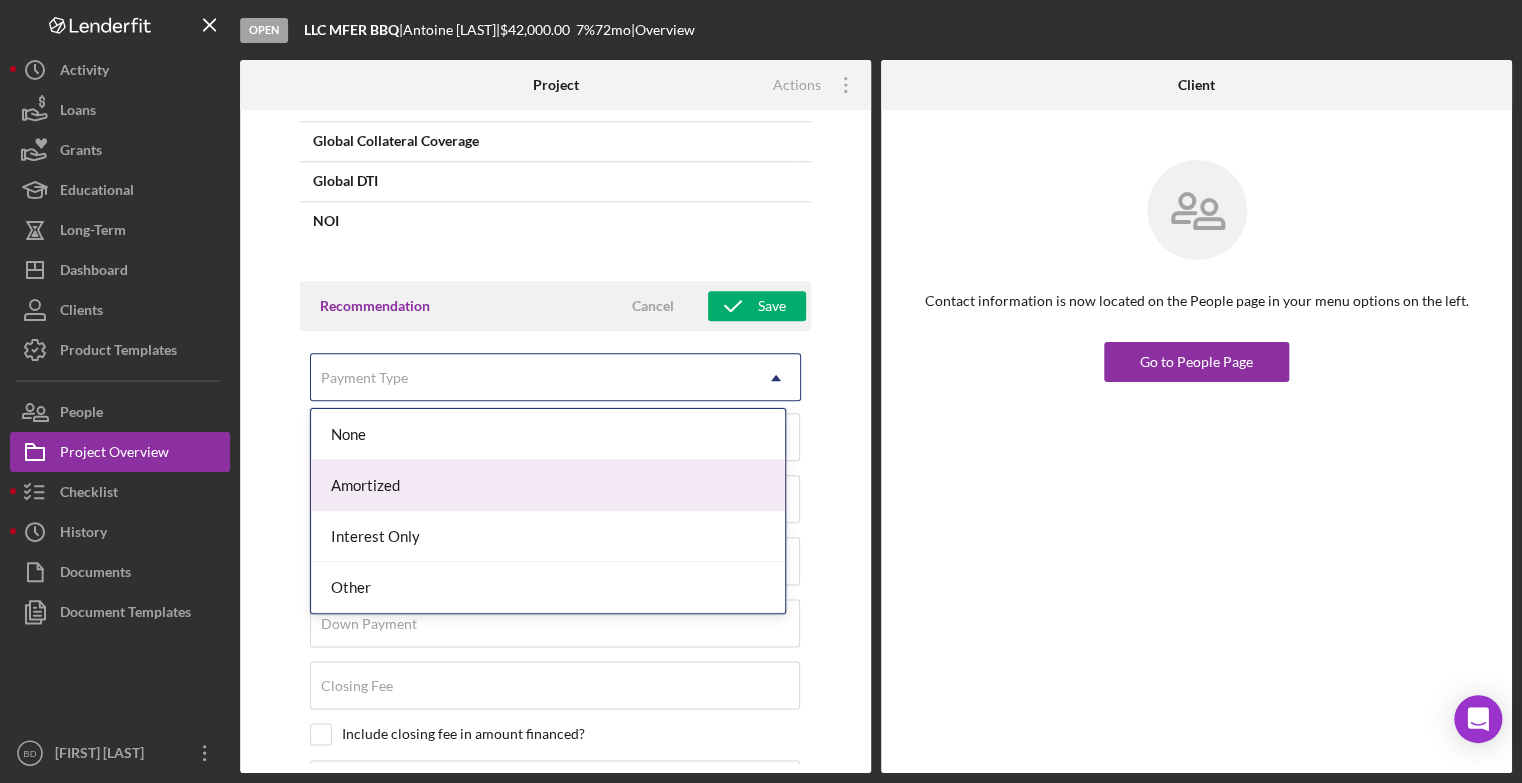 click on "Amortized" at bounding box center (548, 485) 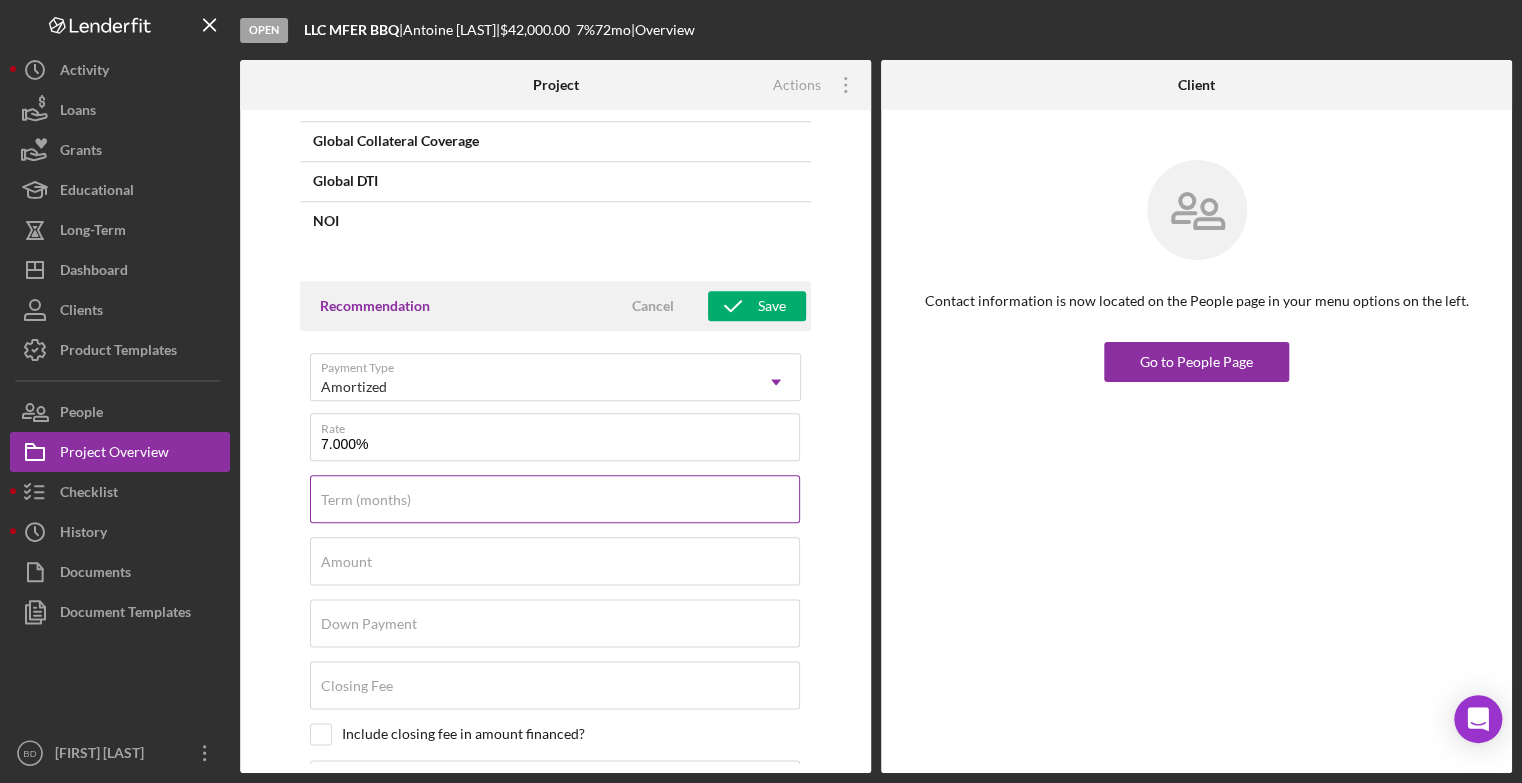 click on "Term (months)" at bounding box center [555, 499] 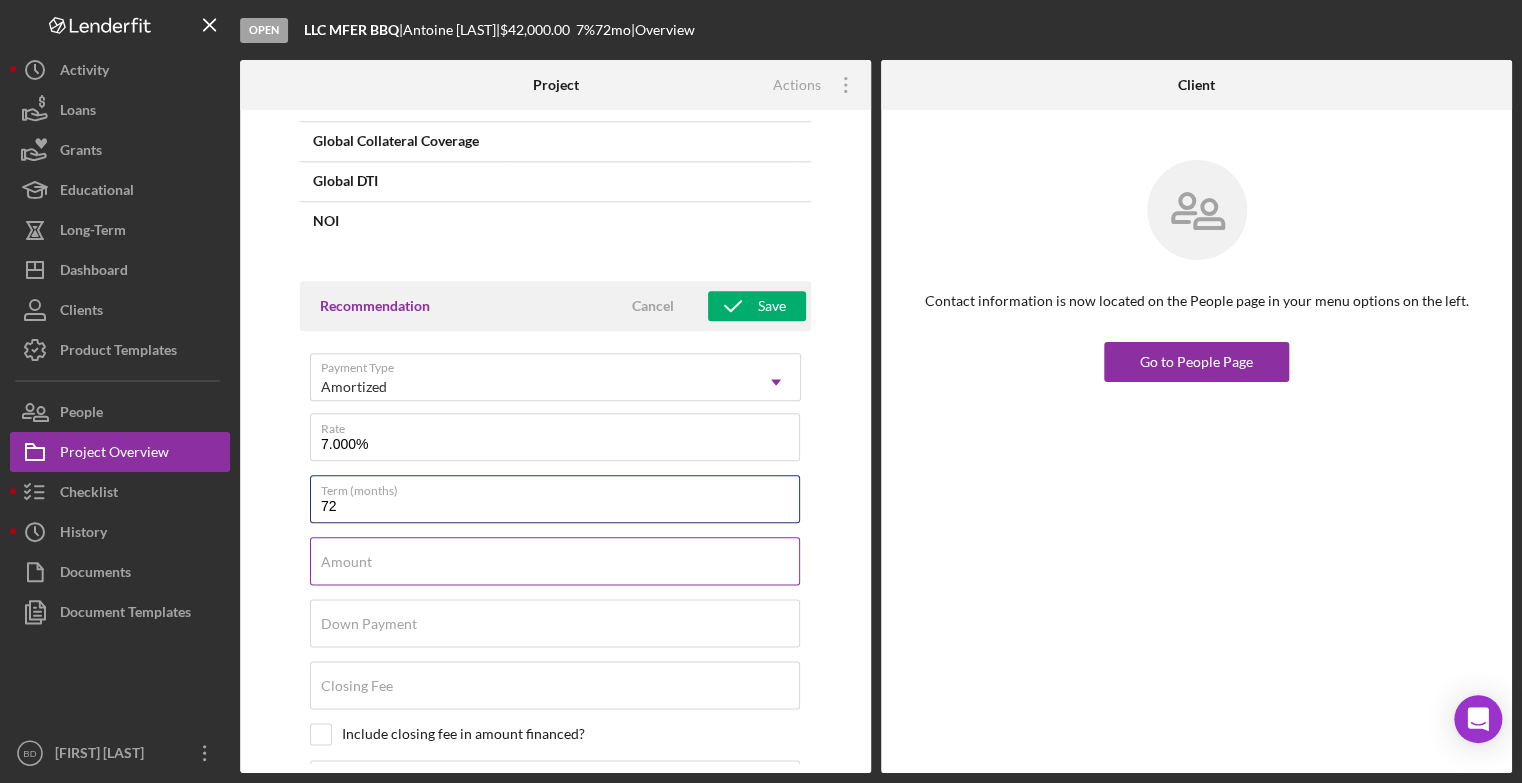 type on "72" 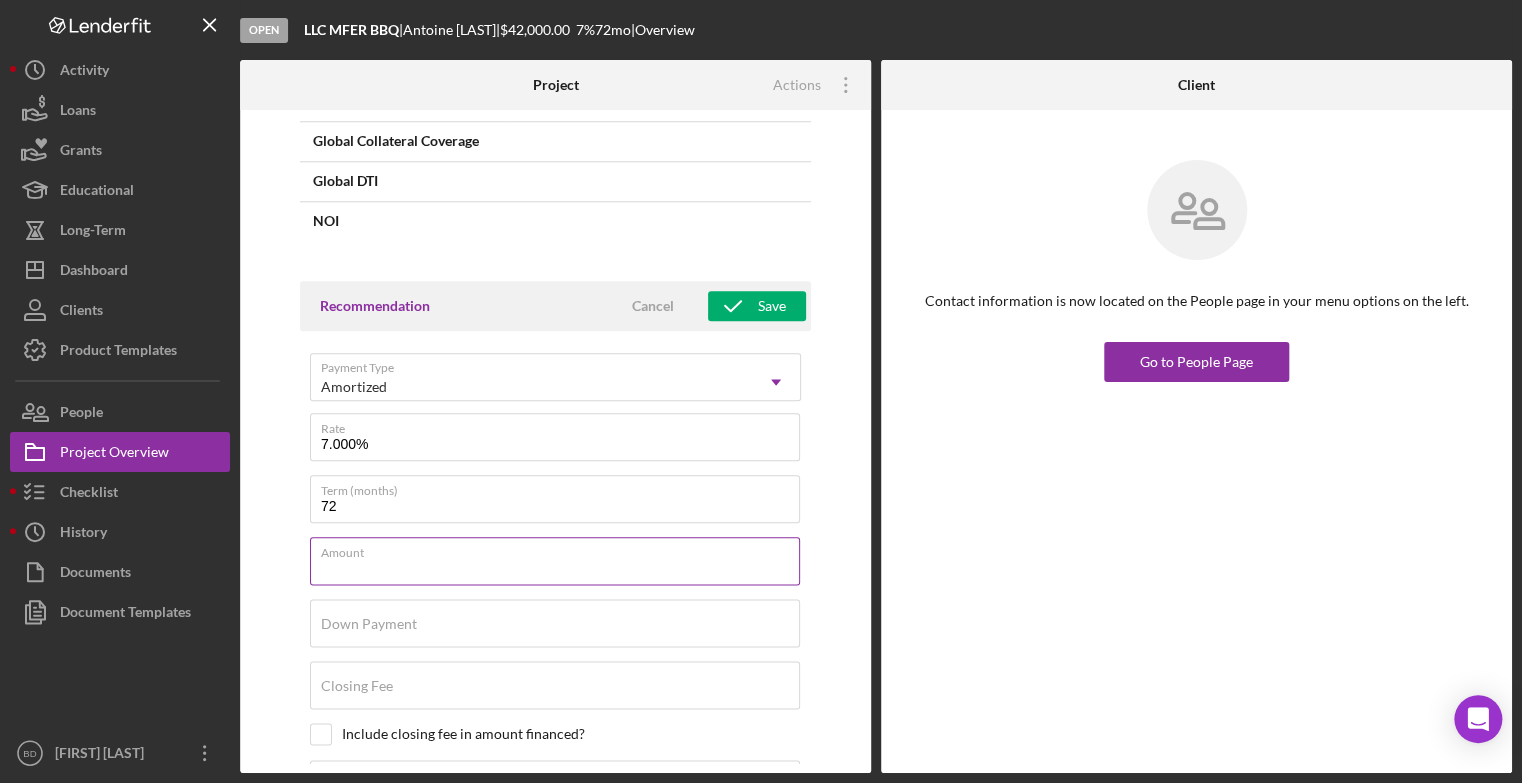 click on "Amount" at bounding box center [555, 561] 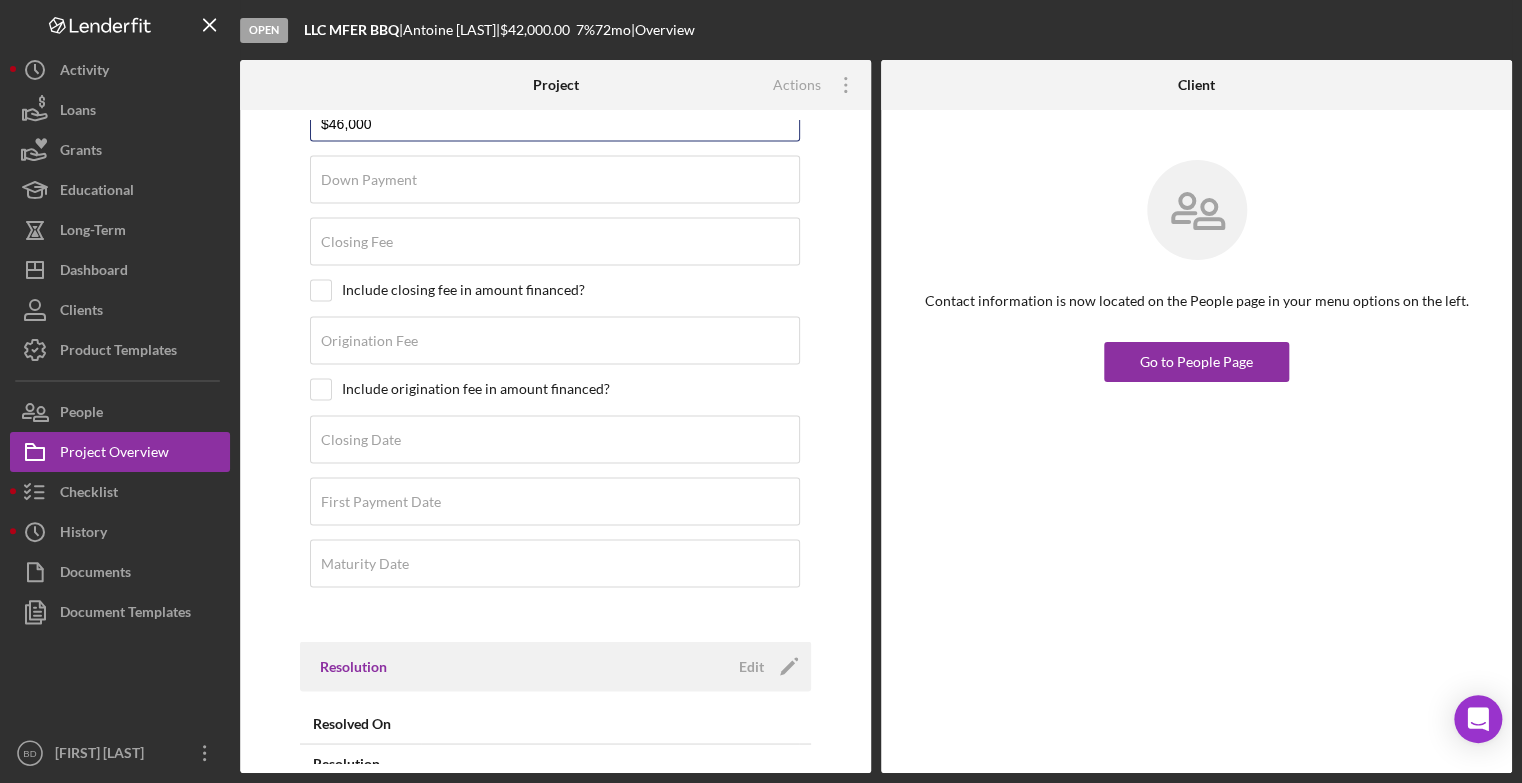 scroll, scrollTop: 1457, scrollLeft: 0, axis: vertical 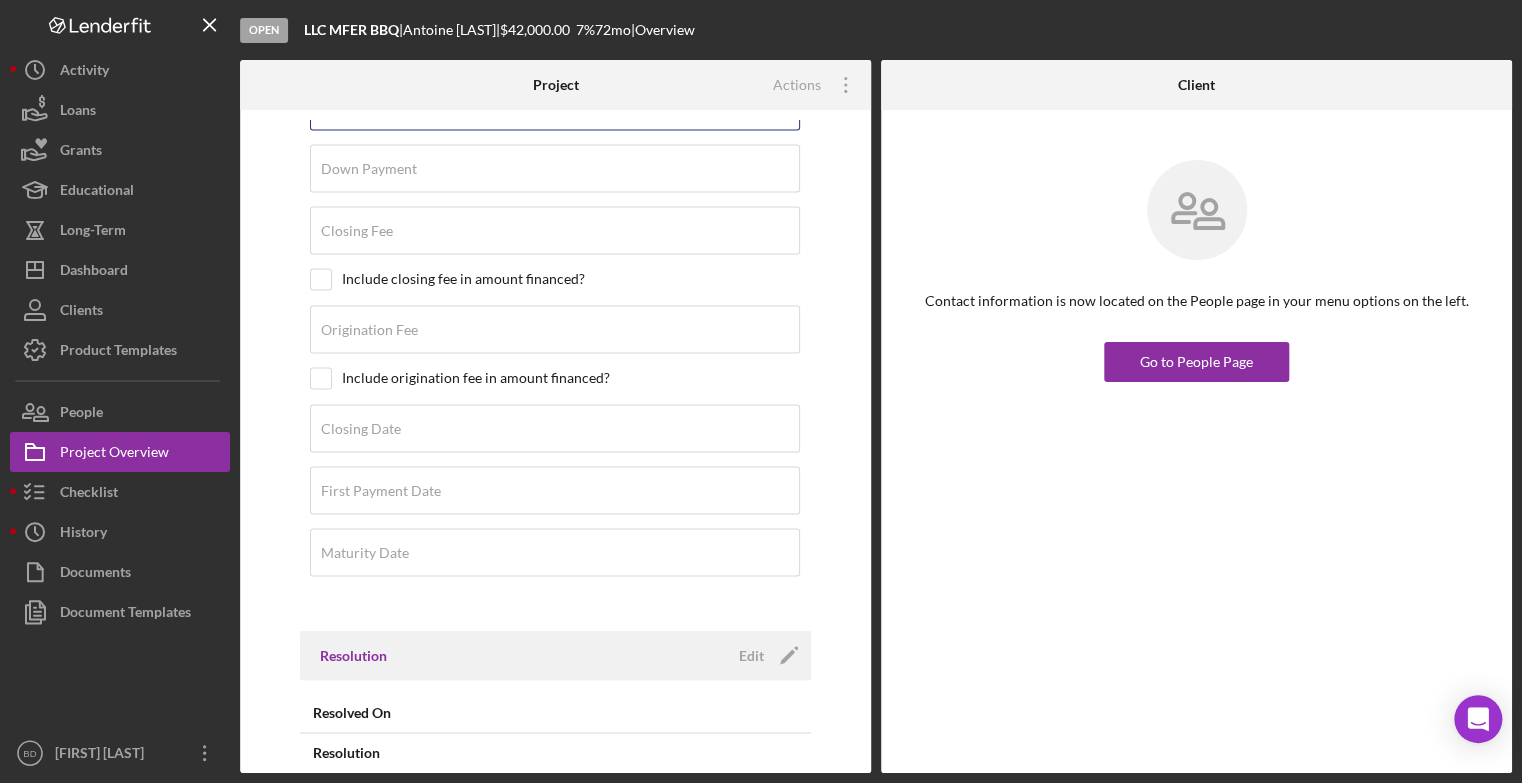 type on "$46,000" 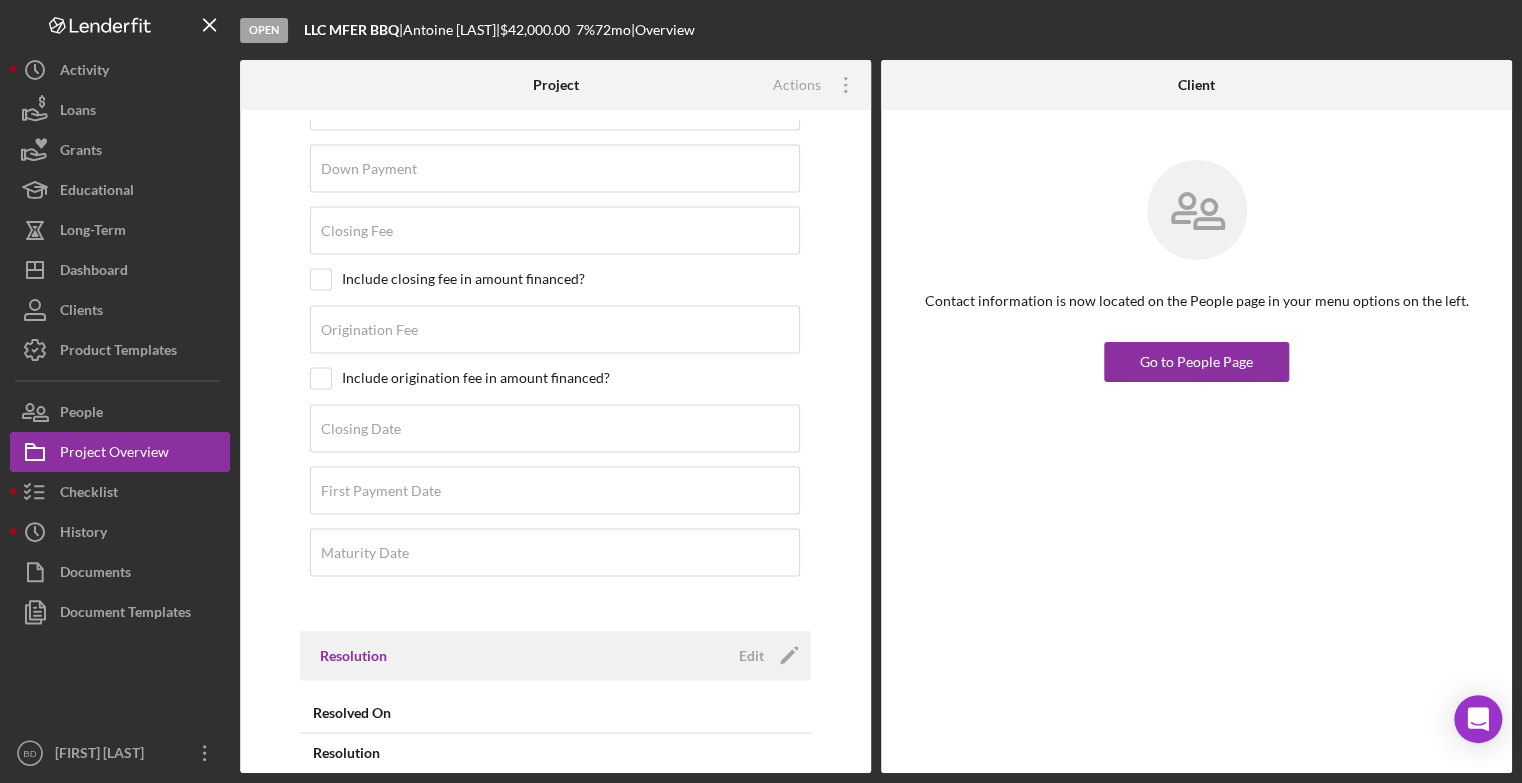 drag, startPoint x: 875, startPoint y: 698, endPoint x: 872, endPoint y: 717, distance: 19.235384 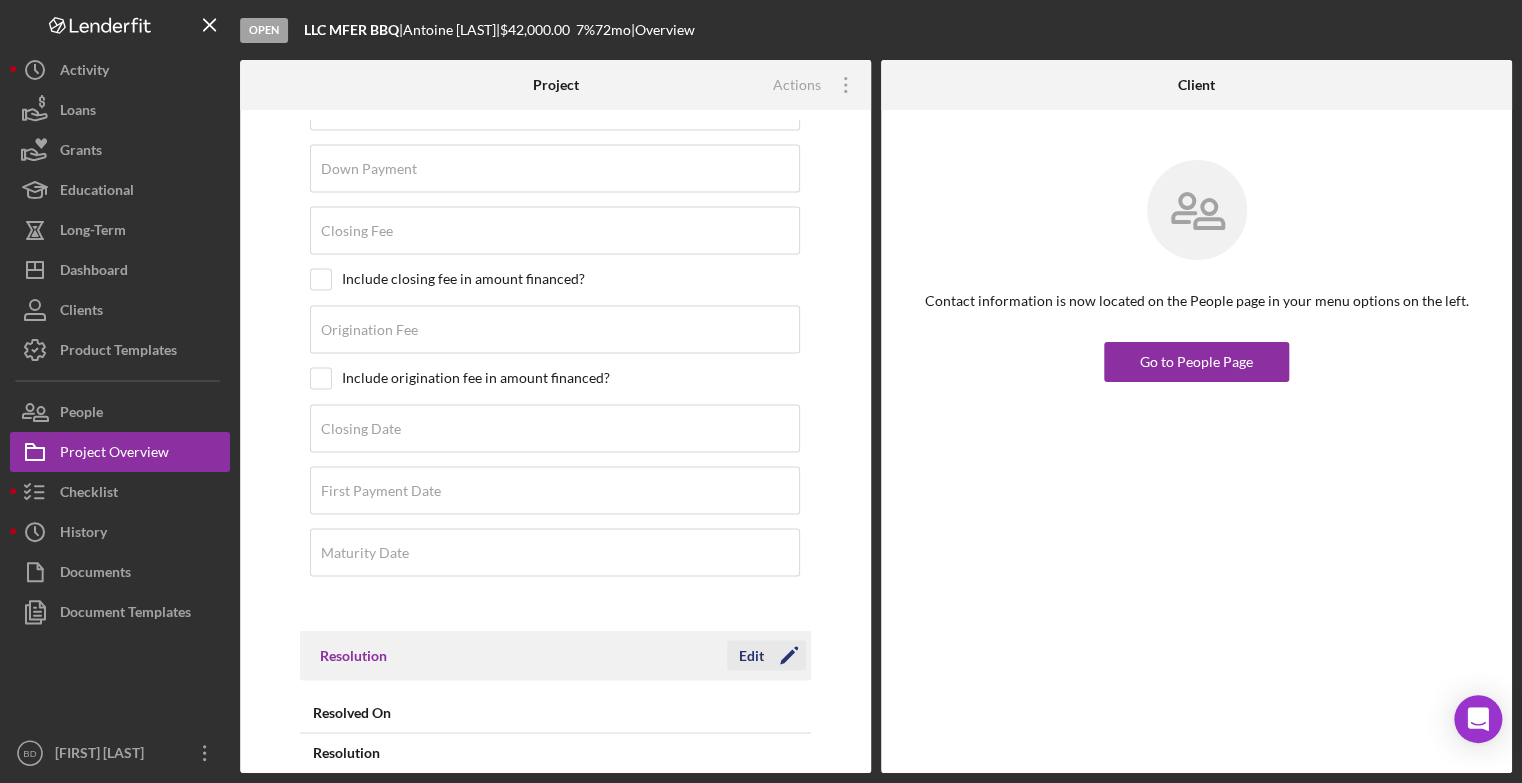 click on "Edit Icon/Edit" at bounding box center [766, 655] 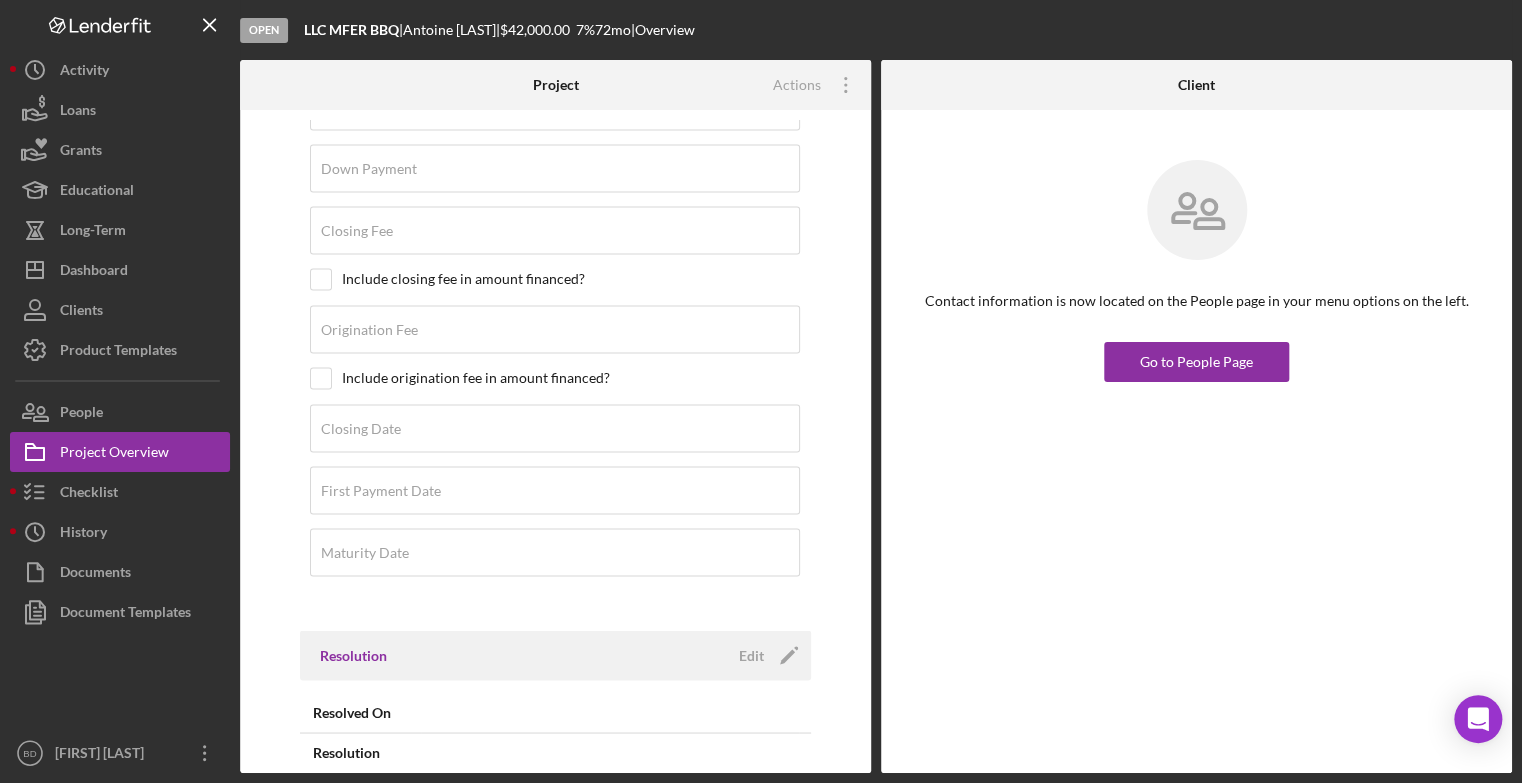 click on "Resolution" at bounding box center (523, 655) 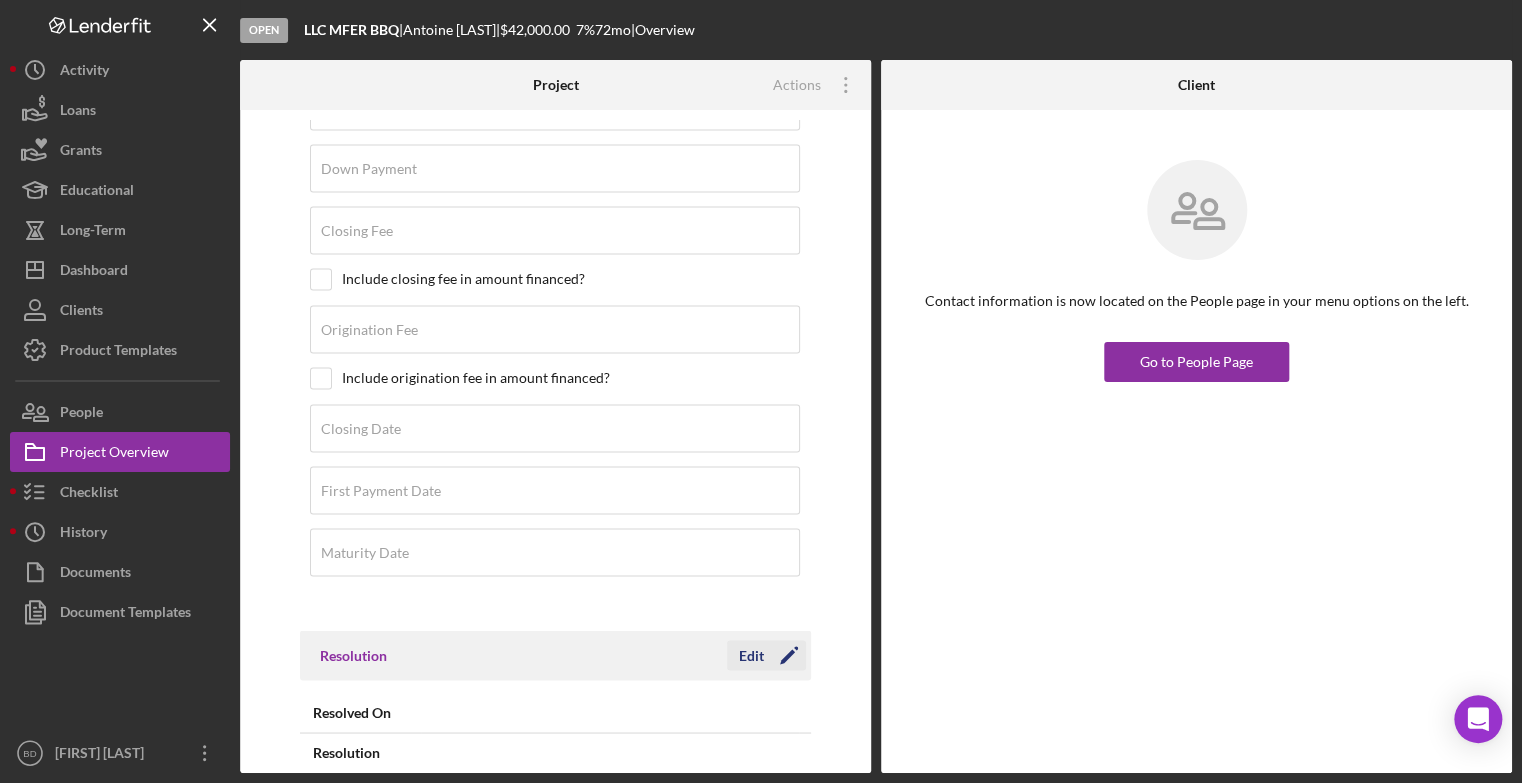 click on "Icon/Edit" 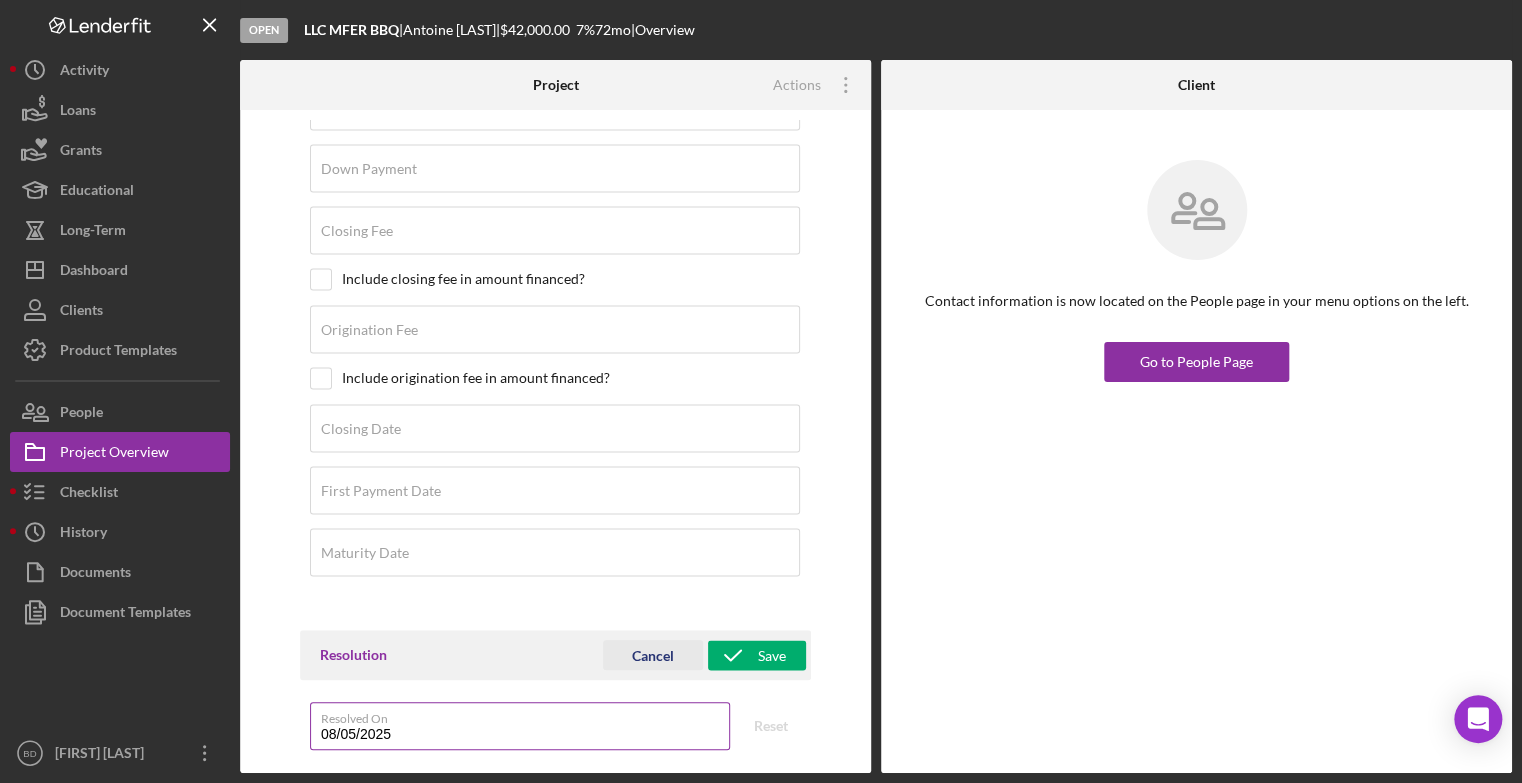 click on "08/05/2025" at bounding box center [520, 726] 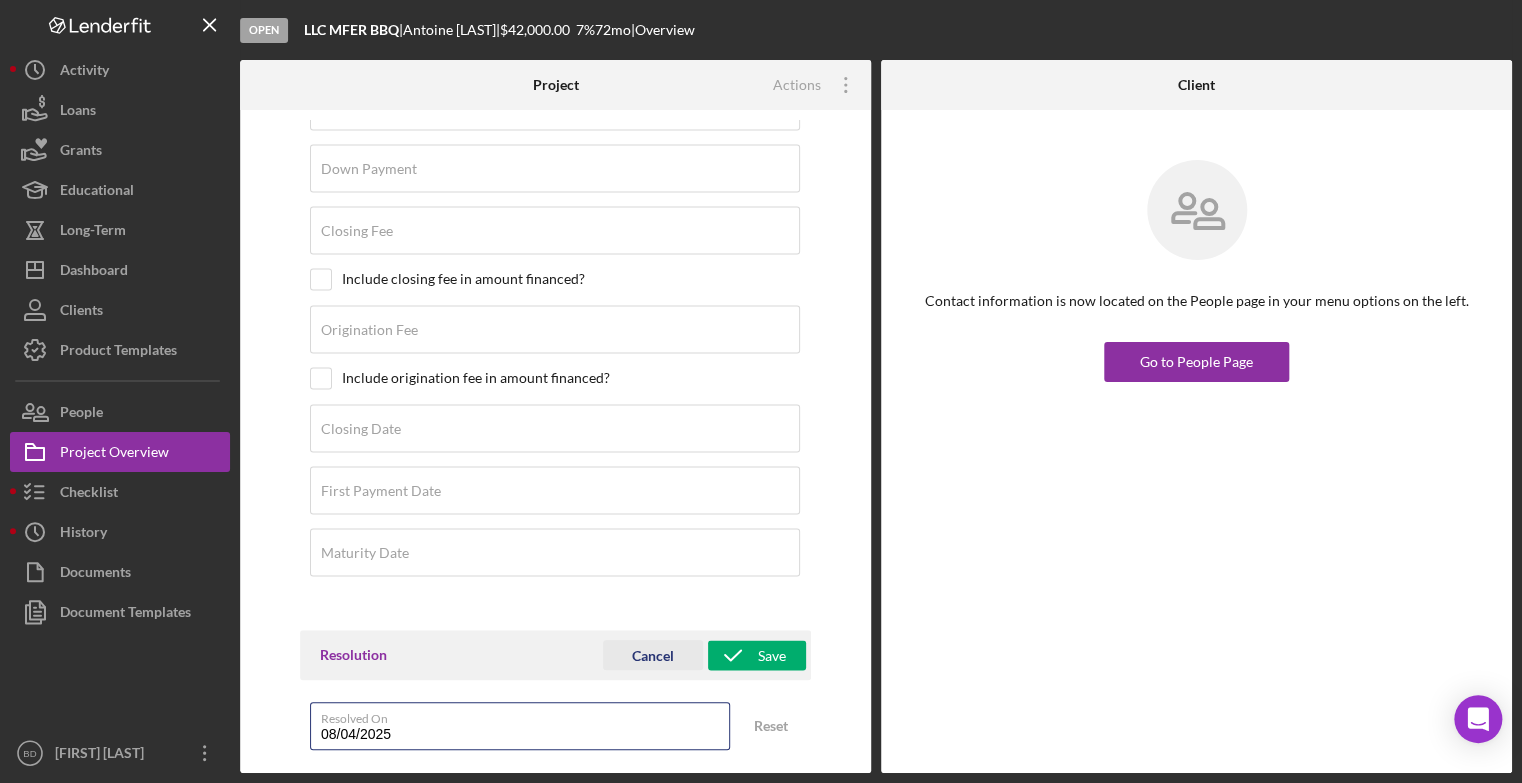 scroll, scrollTop: 1546, scrollLeft: 0, axis: vertical 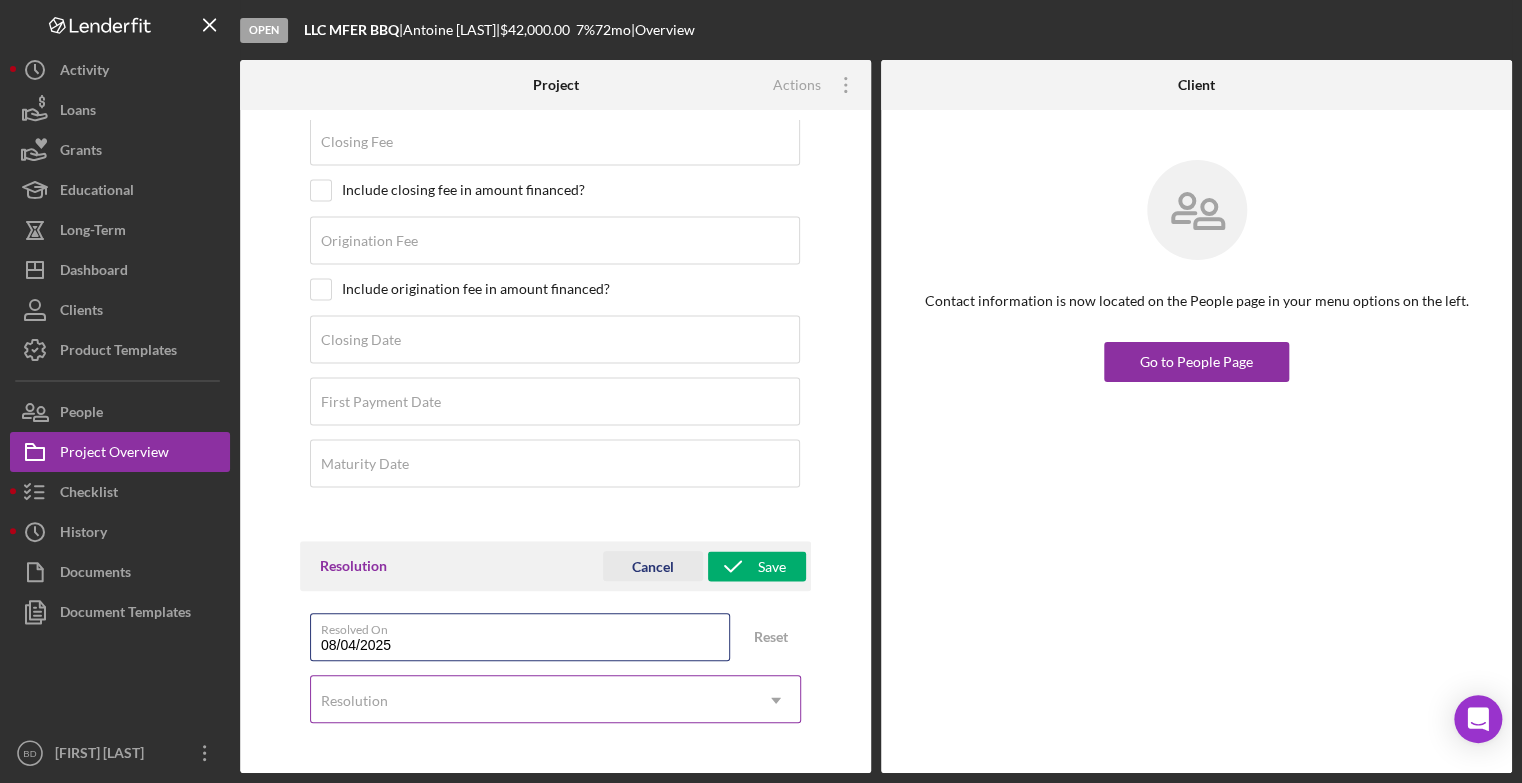 type on "08/04/2025" 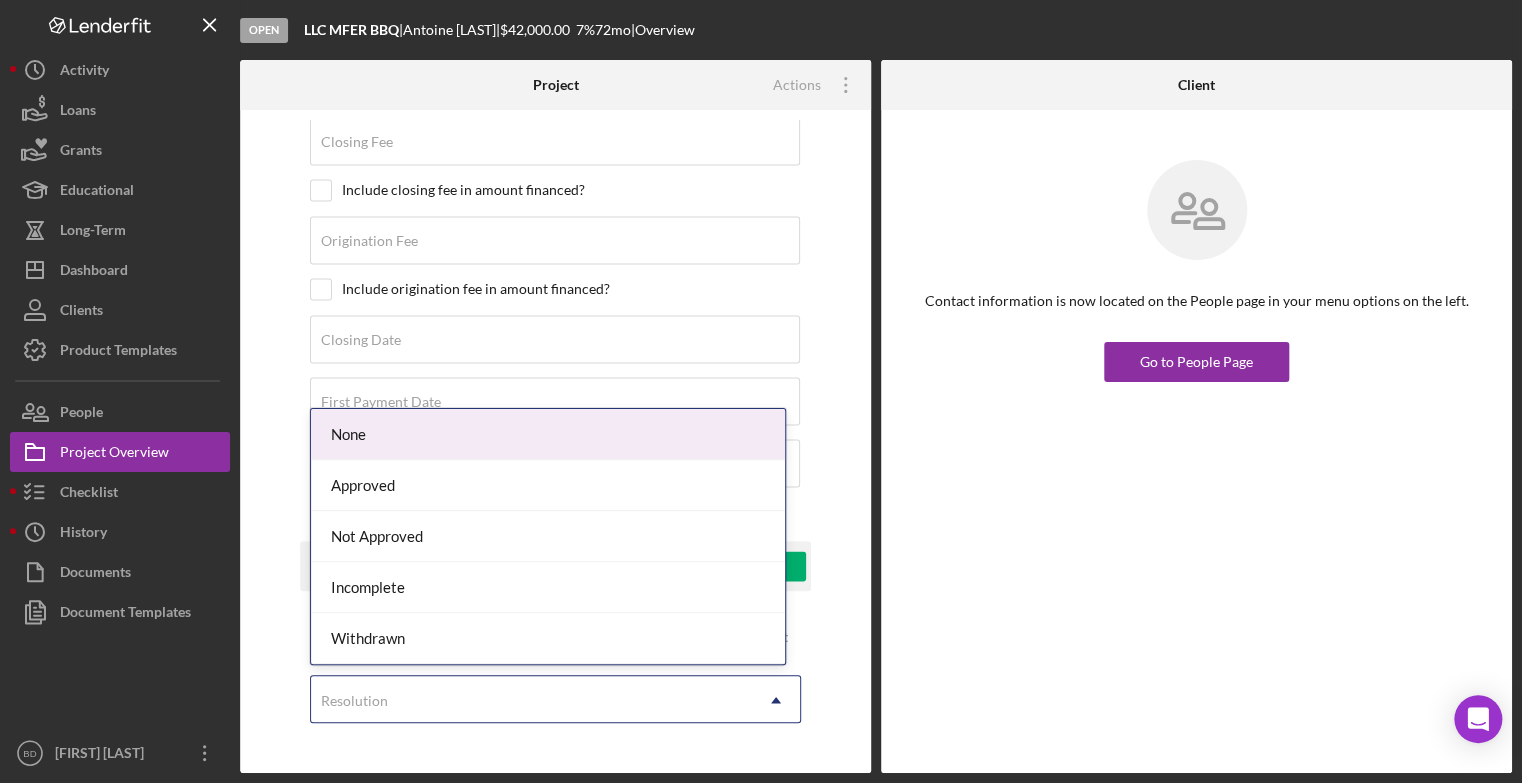 click on "Icon/Dropdown Arrow" 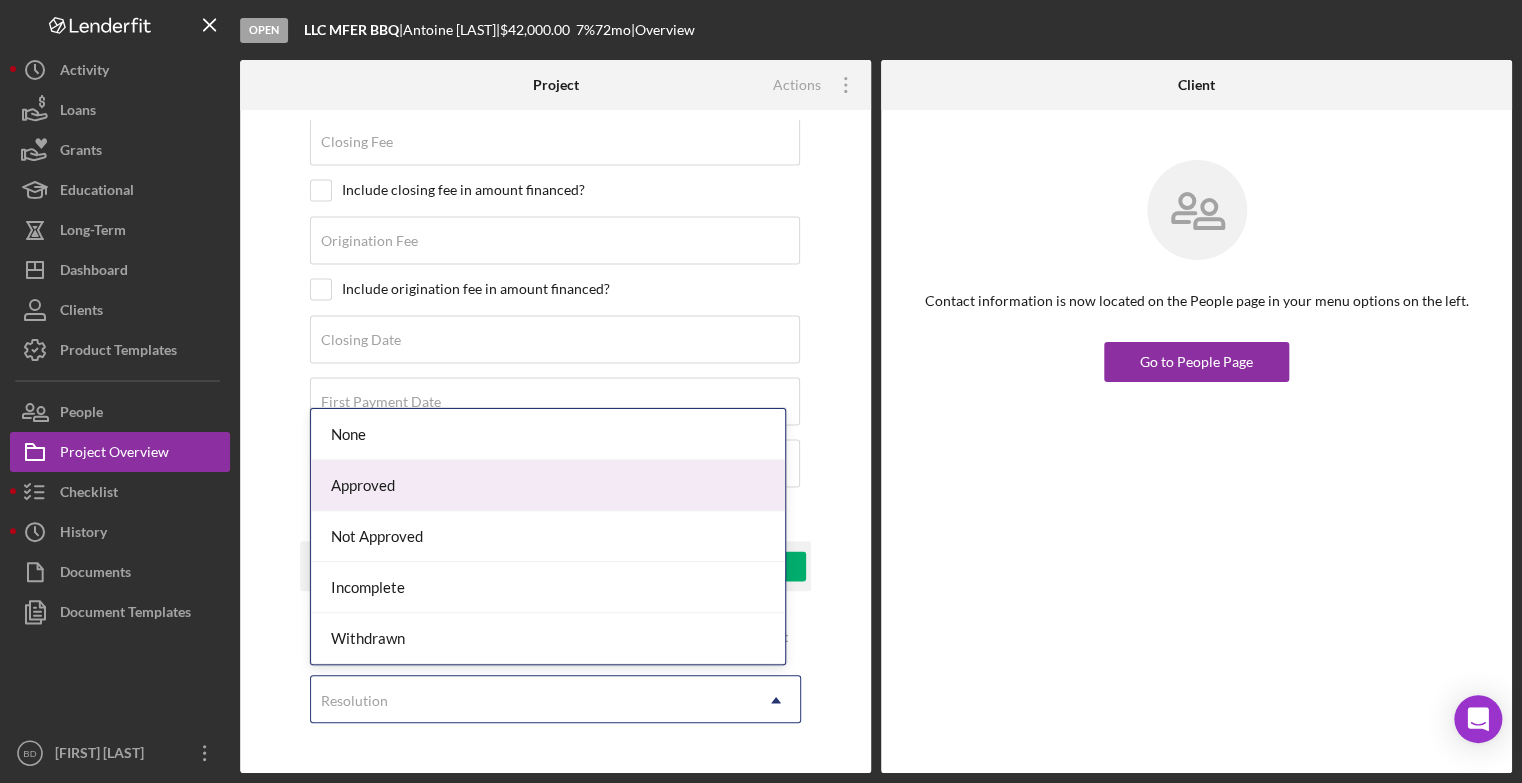 click on "Approved" at bounding box center (548, 485) 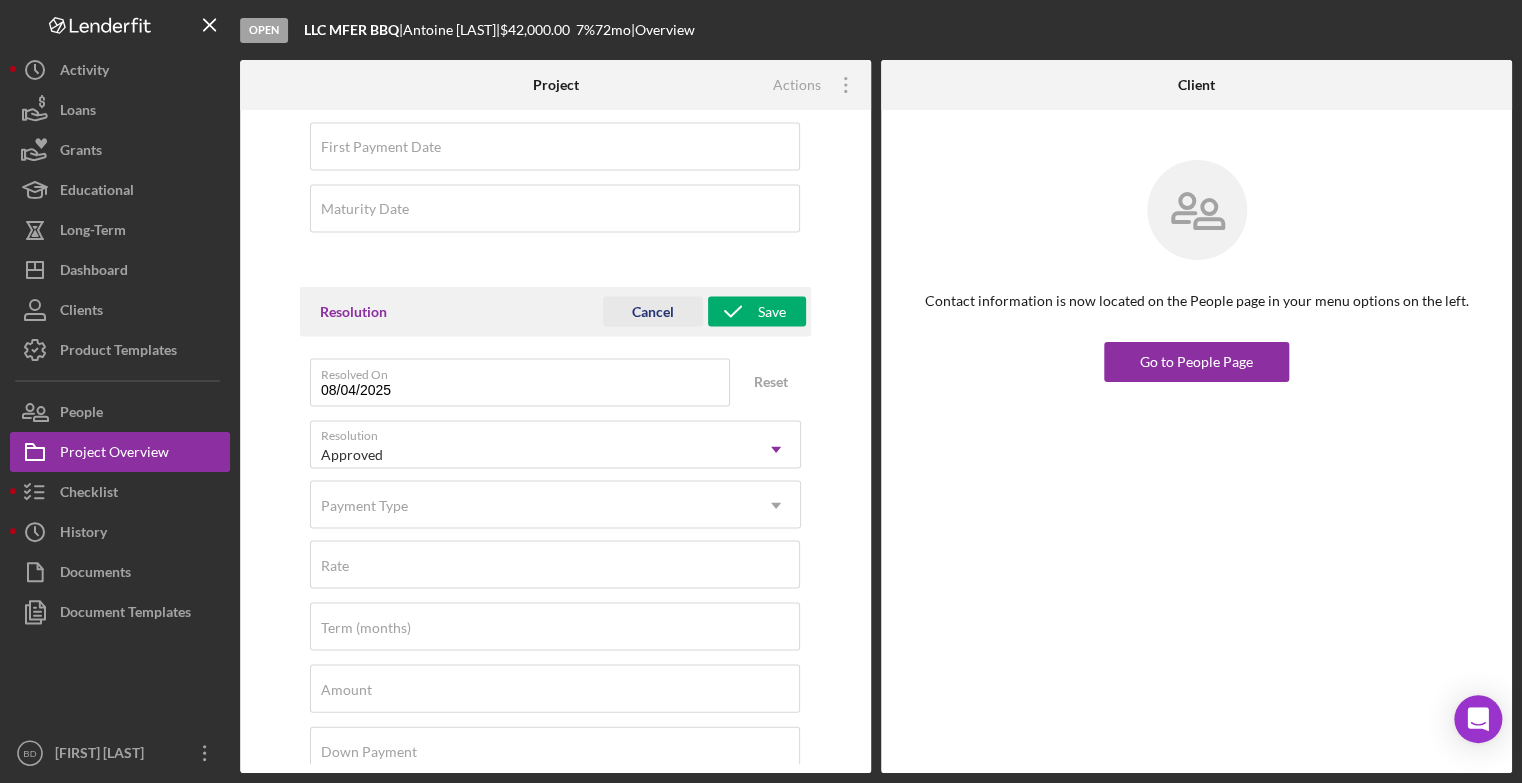 scroll, scrollTop: 1816, scrollLeft: 0, axis: vertical 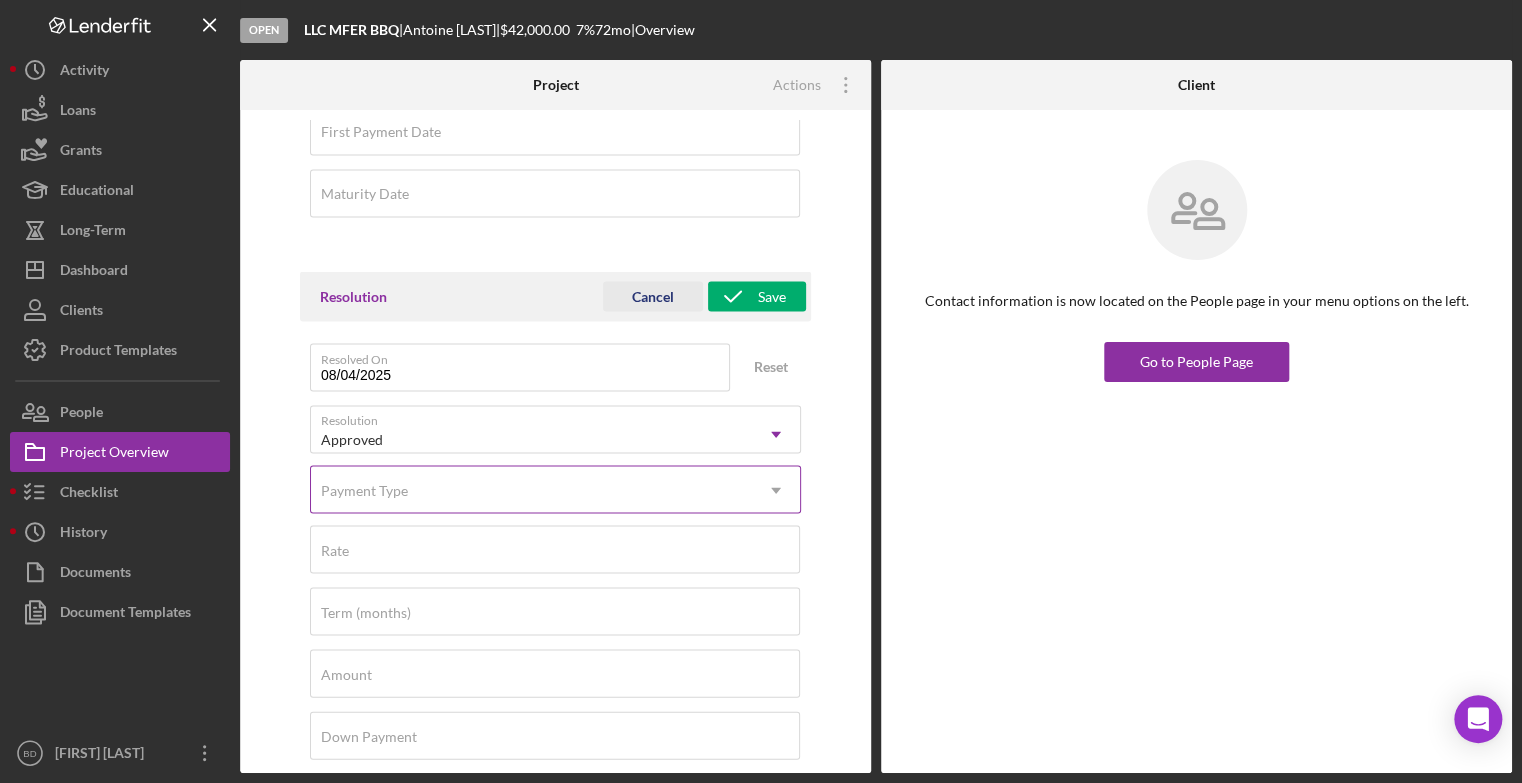 click on "Icon/Dropdown Arrow" 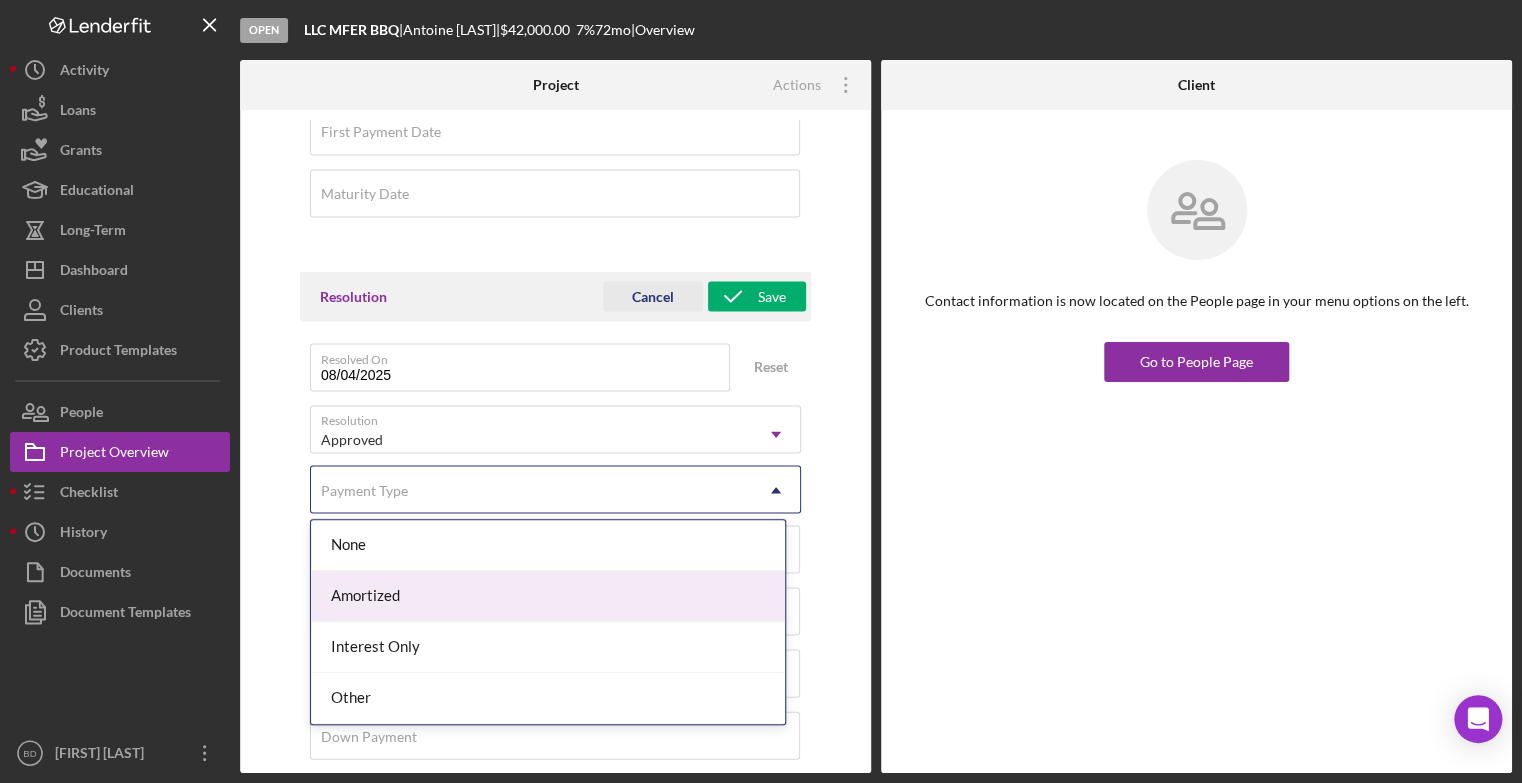 click on "Amortized" at bounding box center (548, 596) 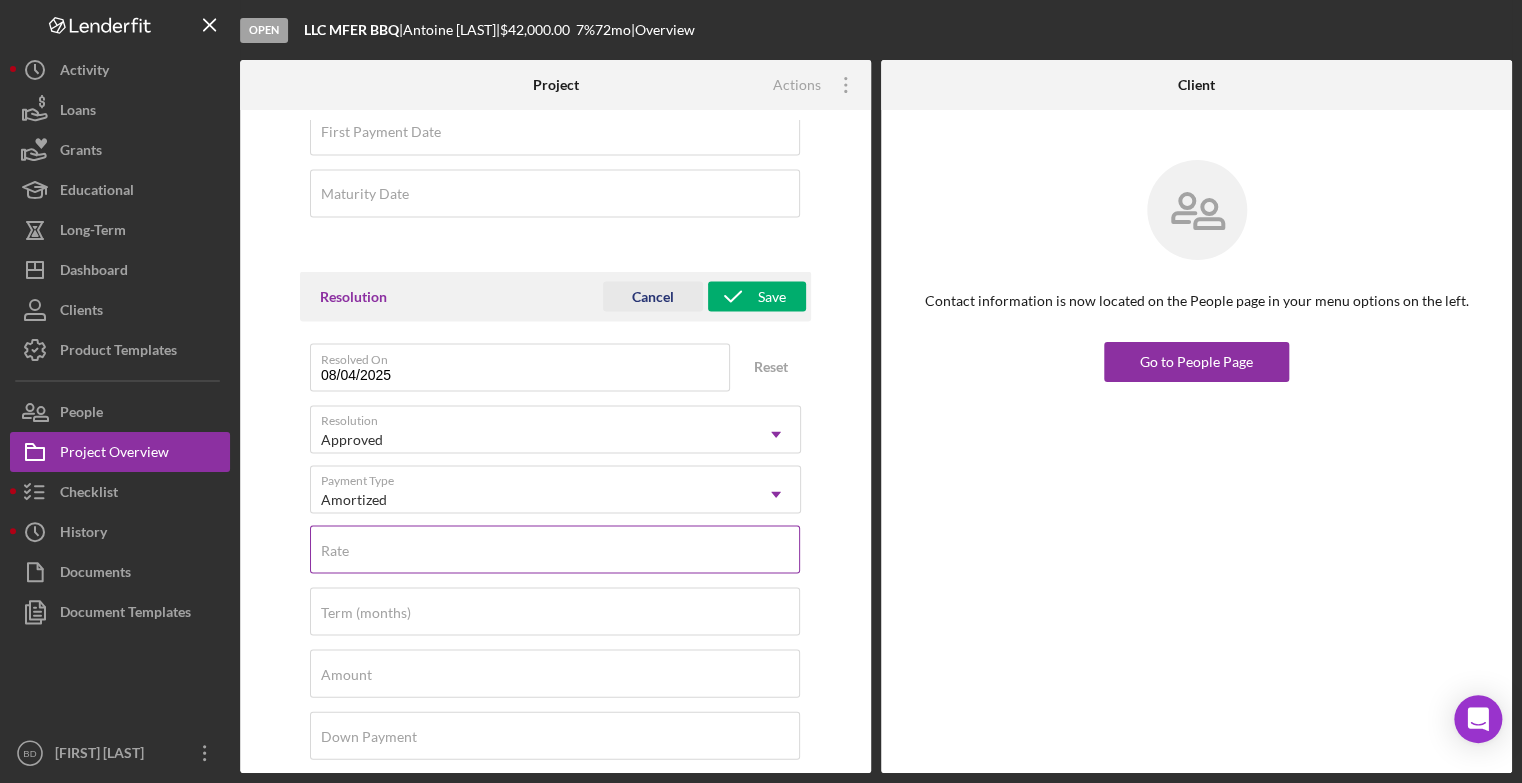 click on "Rate" at bounding box center [555, 549] 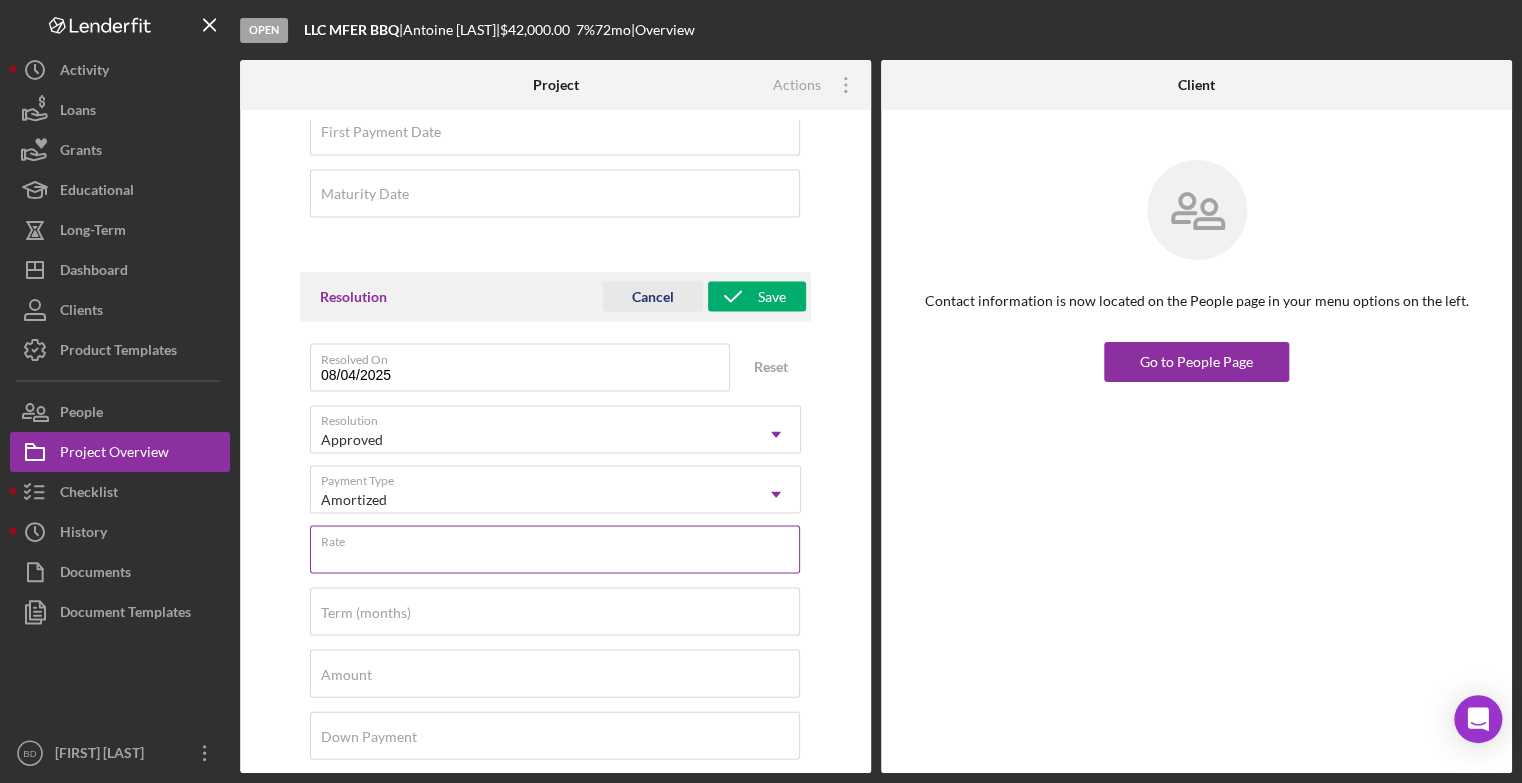 type on "7.000%" 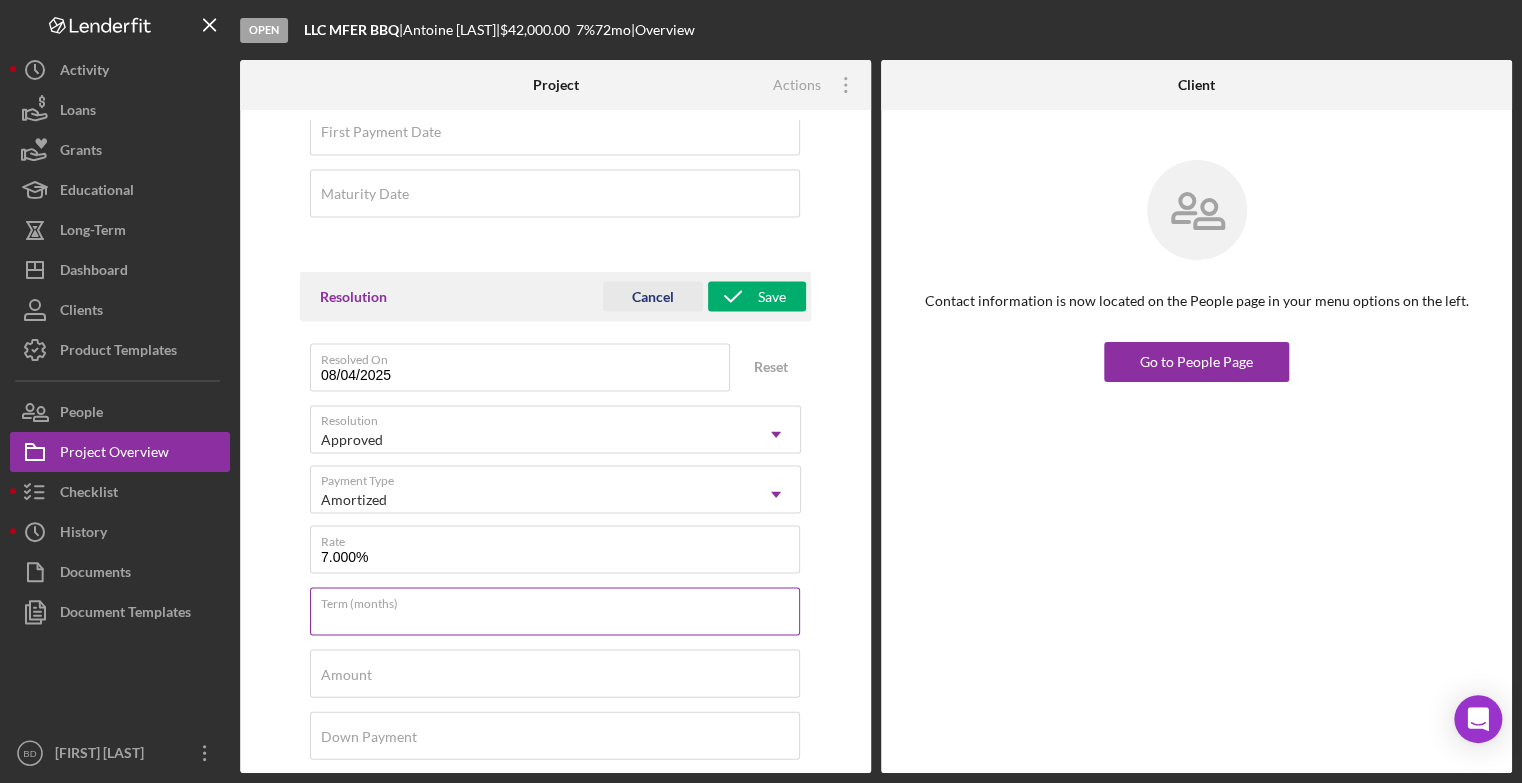 click on "Term (months)" at bounding box center [555, 611] 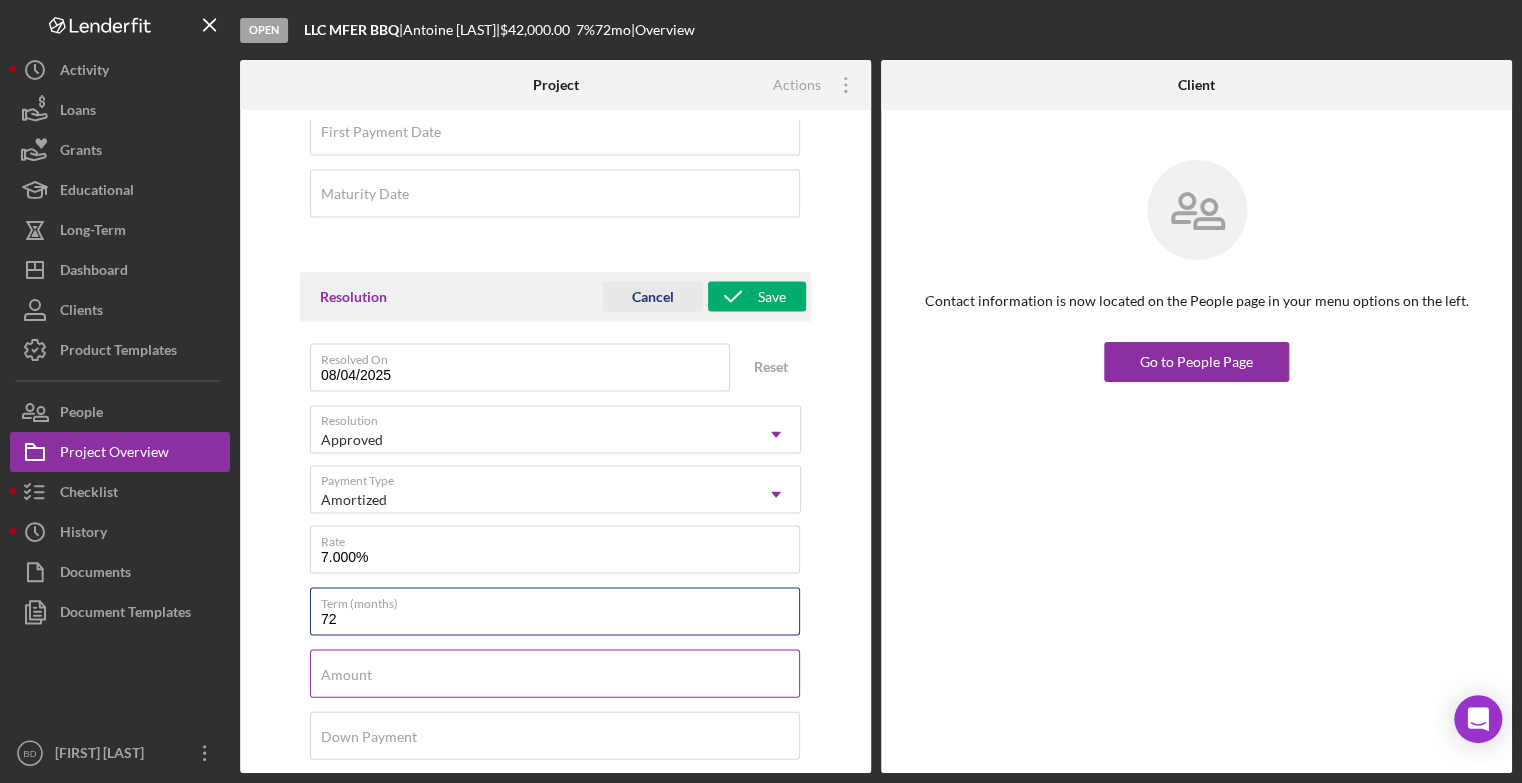 type on "72" 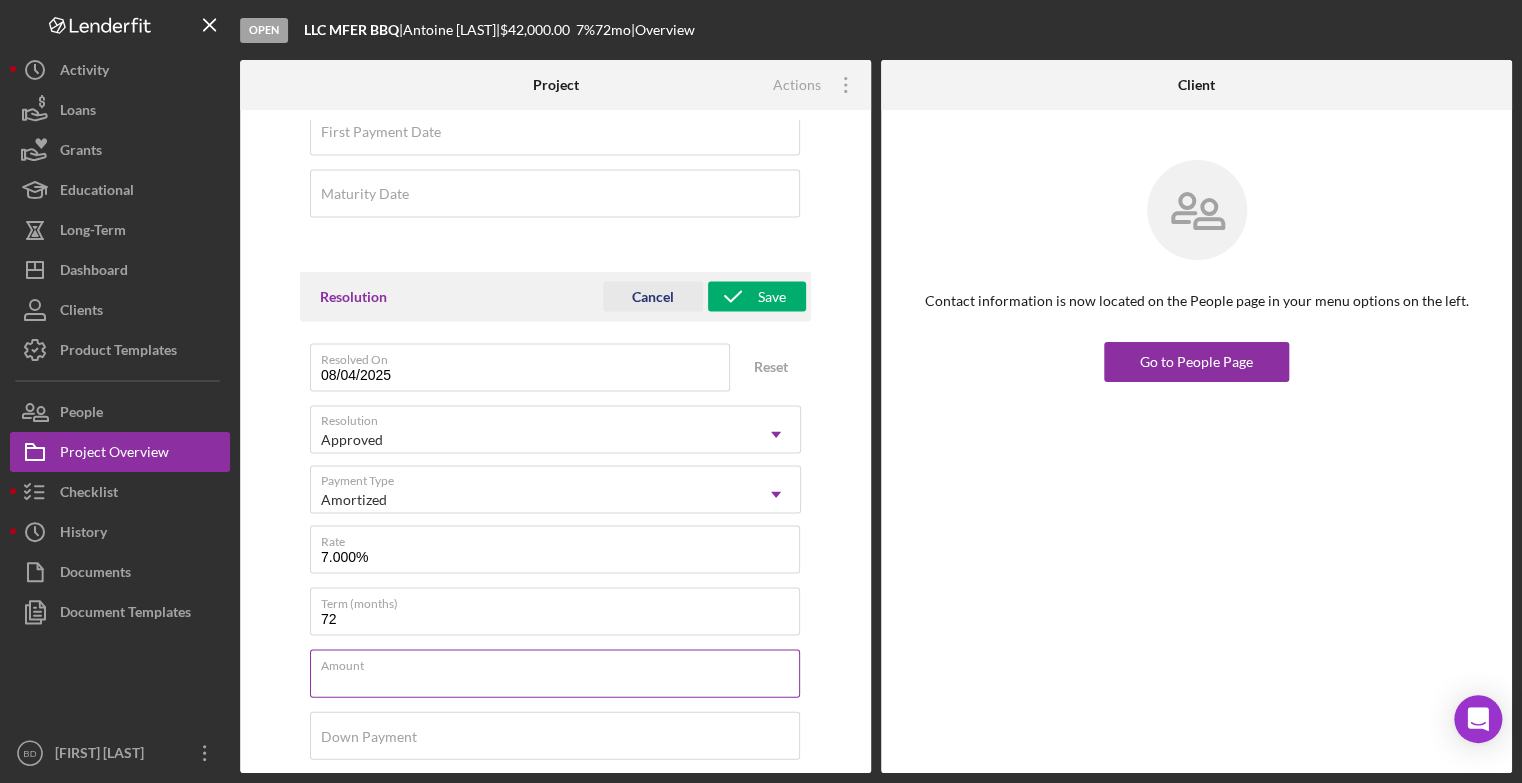 click on "Amount" at bounding box center (555, 673) 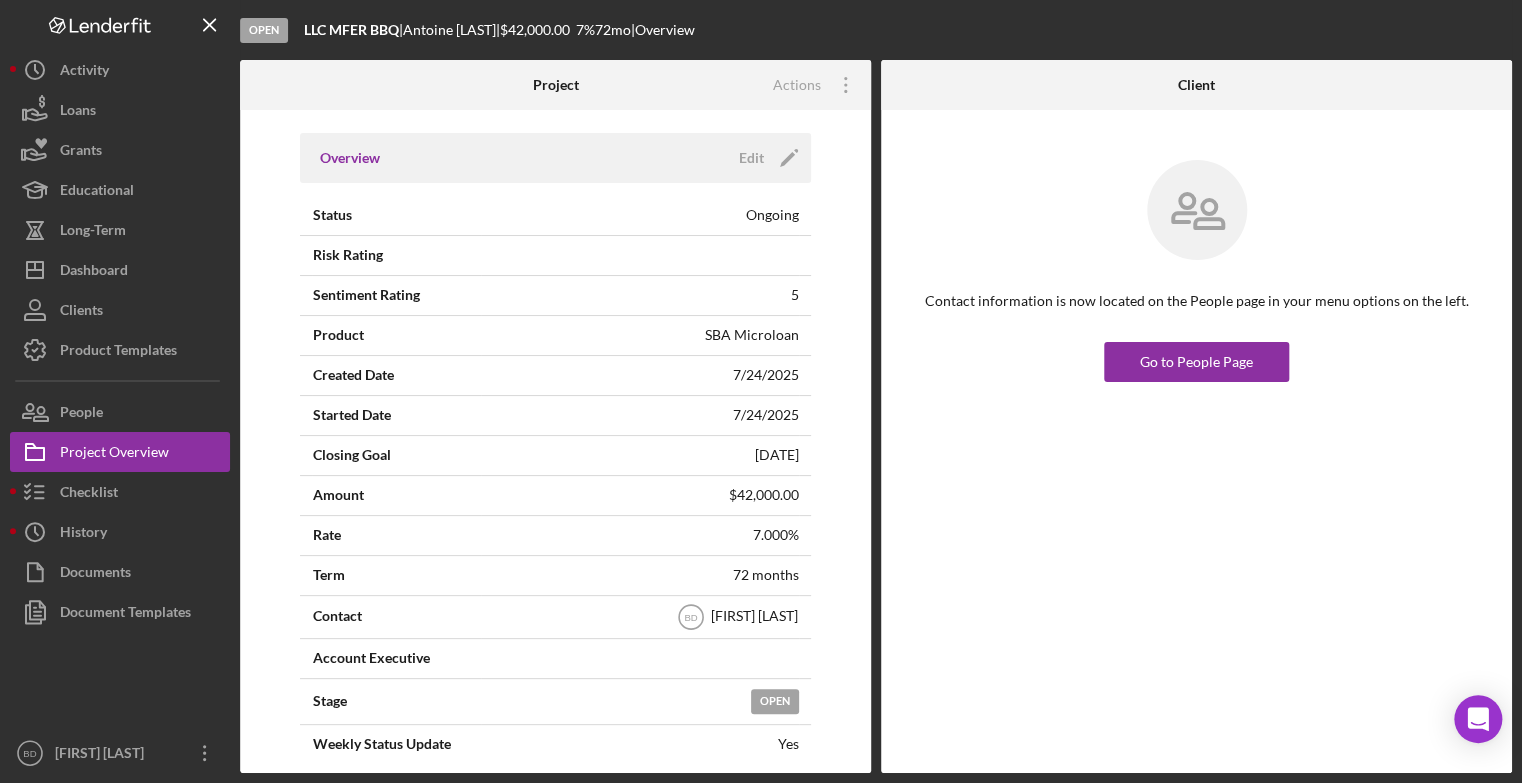 scroll, scrollTop: 0, scrollLeft: 0, axis: both 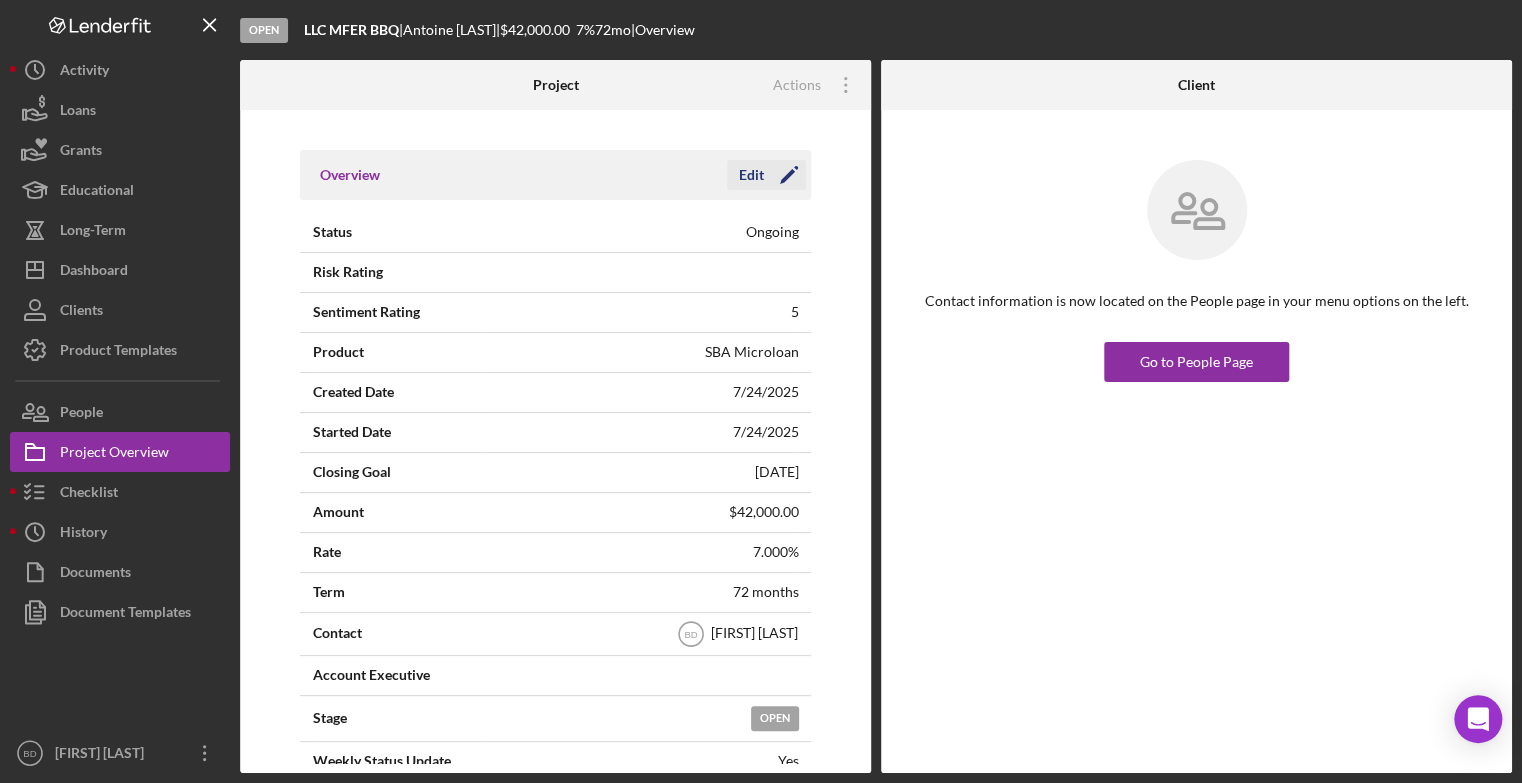 type on "$46,000" 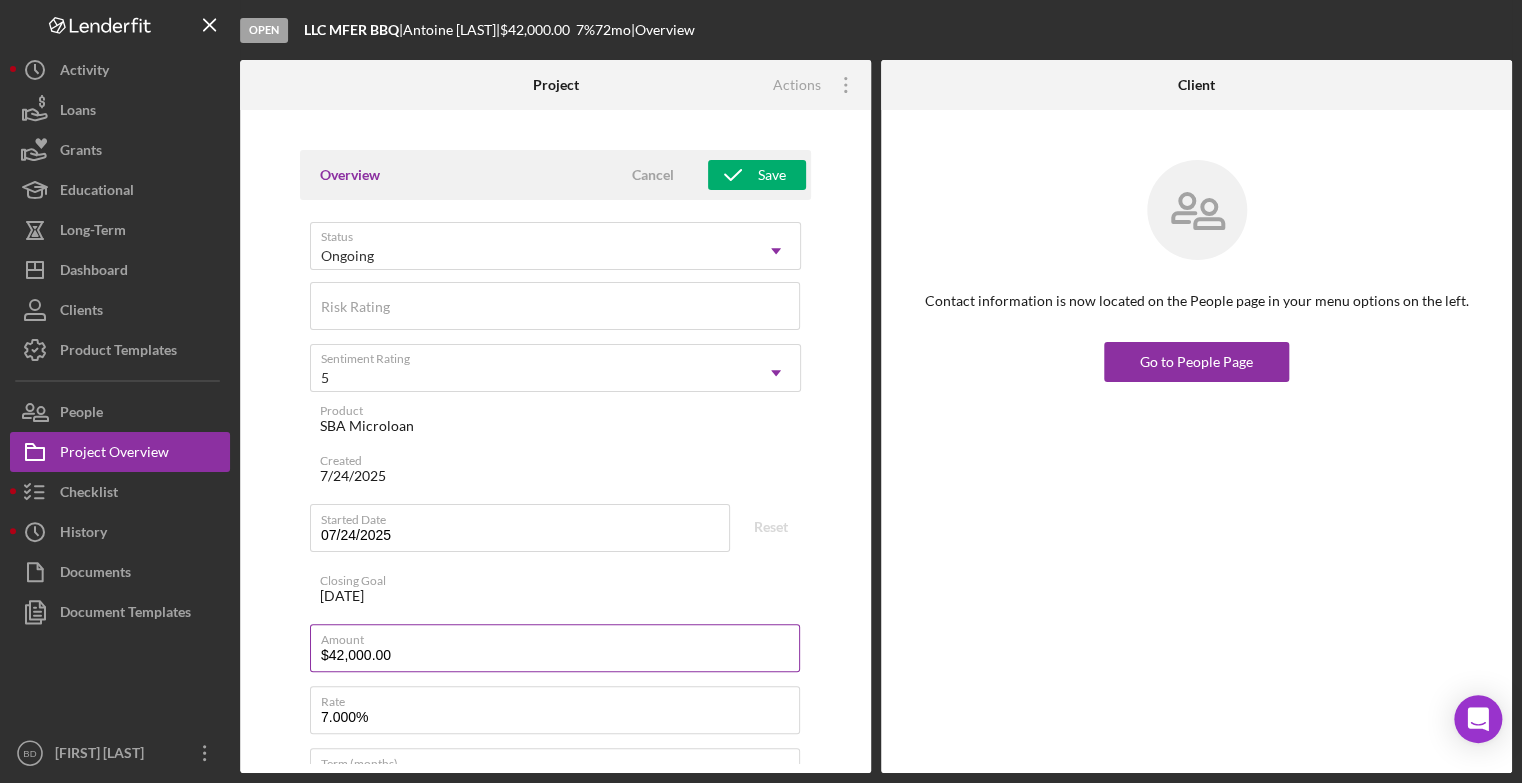 click on "$42,000.00" at bounding box center (555, 648) 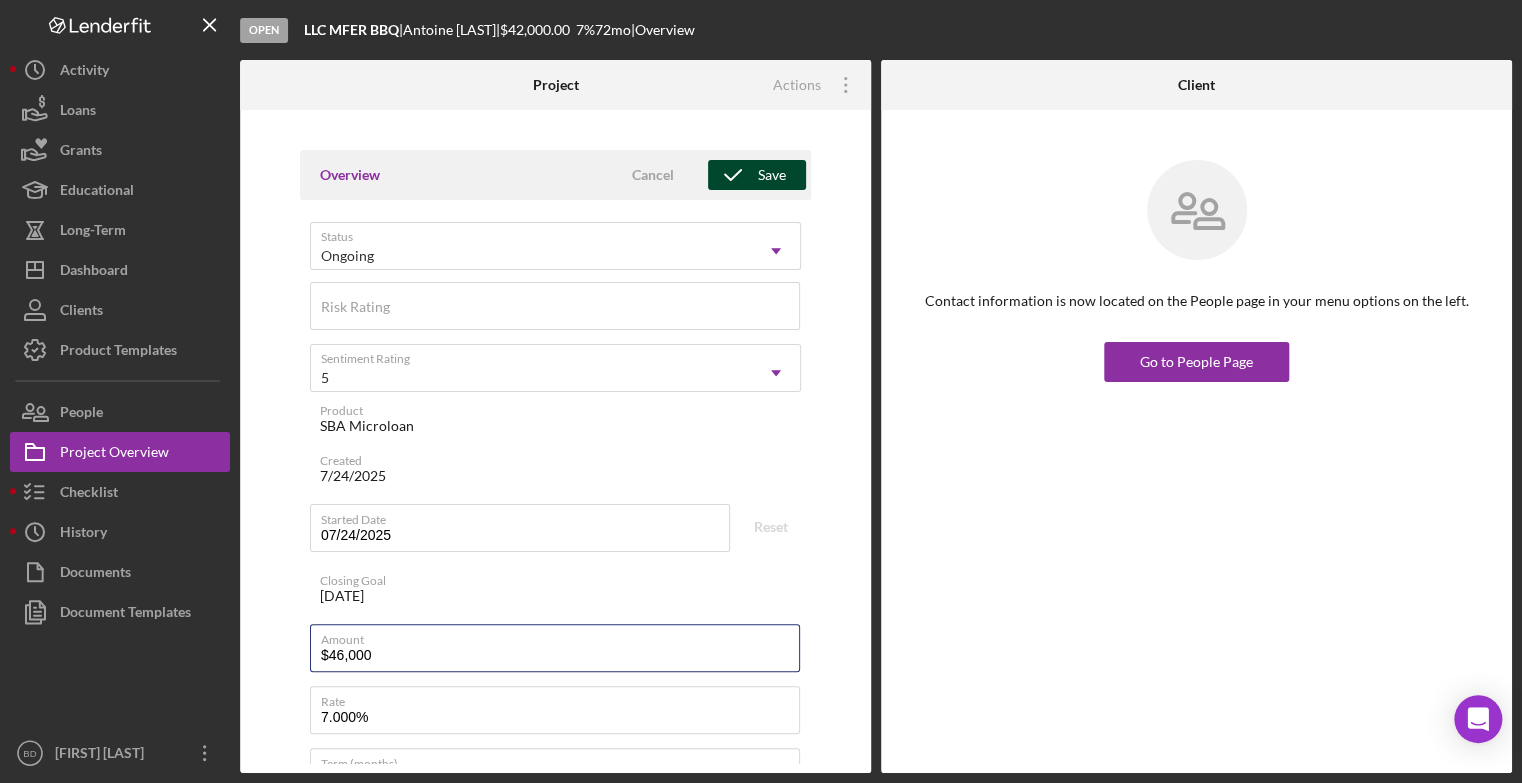 type on "$46,000" 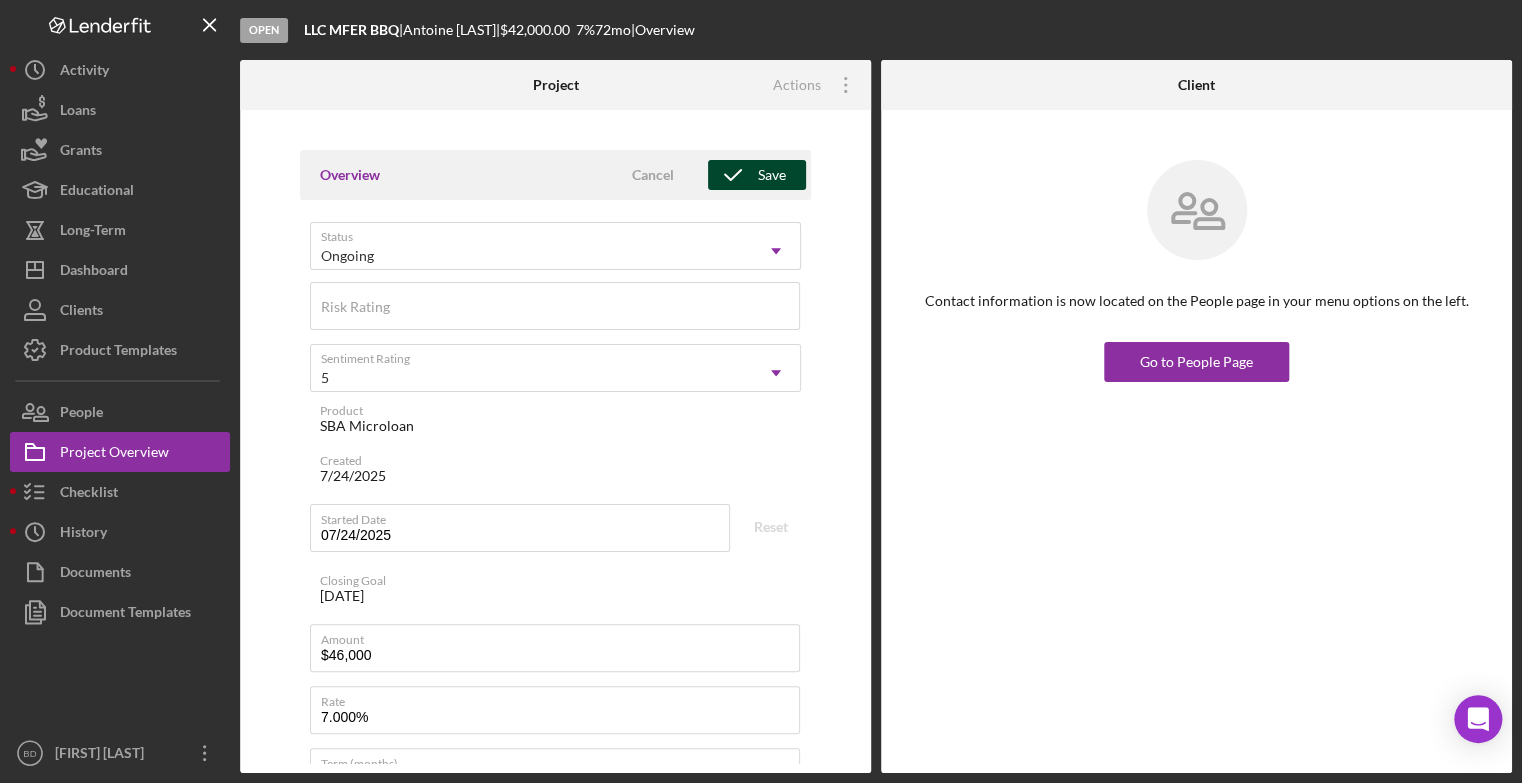 click 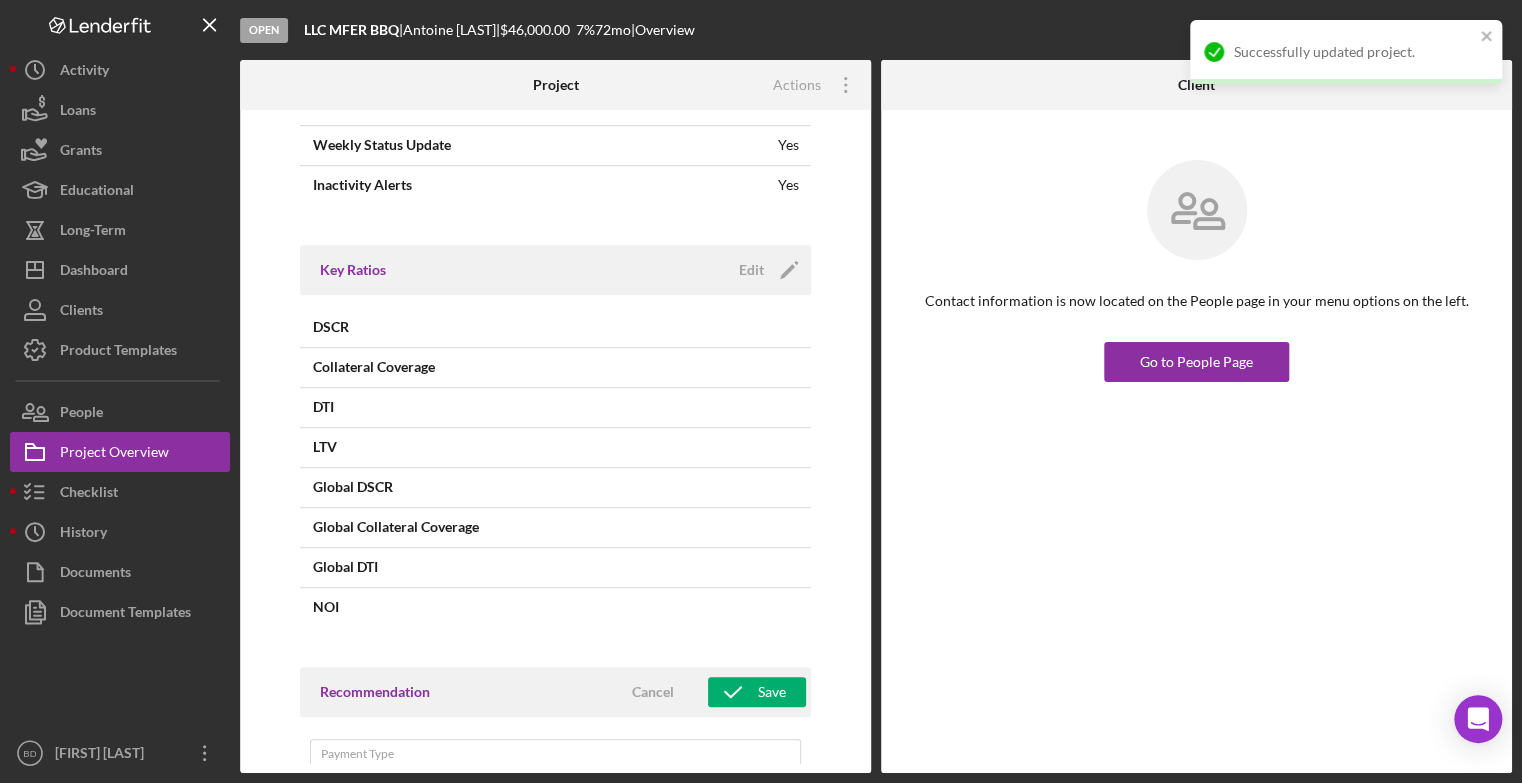 scroll, scrollTop: 832, scrollLeft: 0, axis: vertical 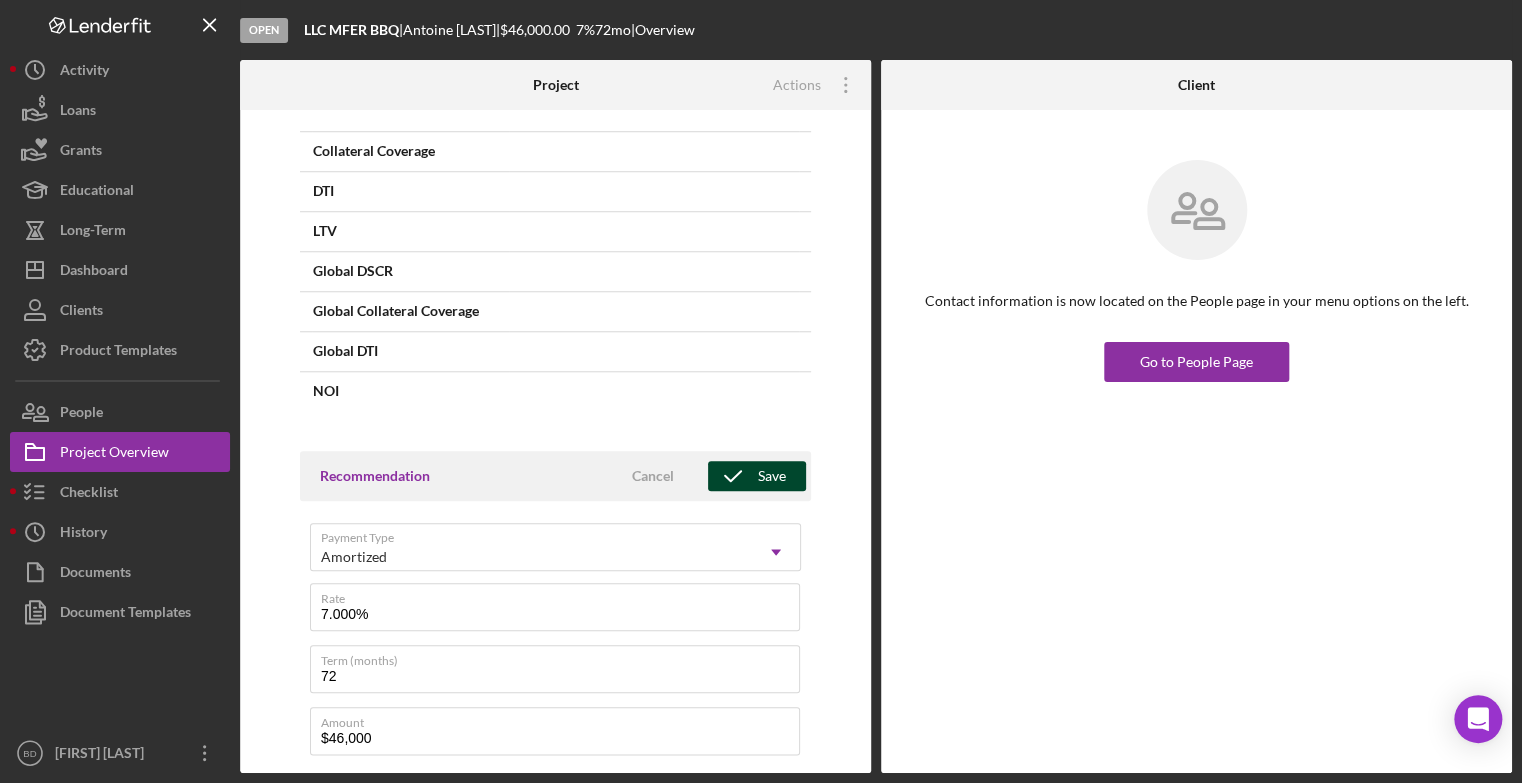 click 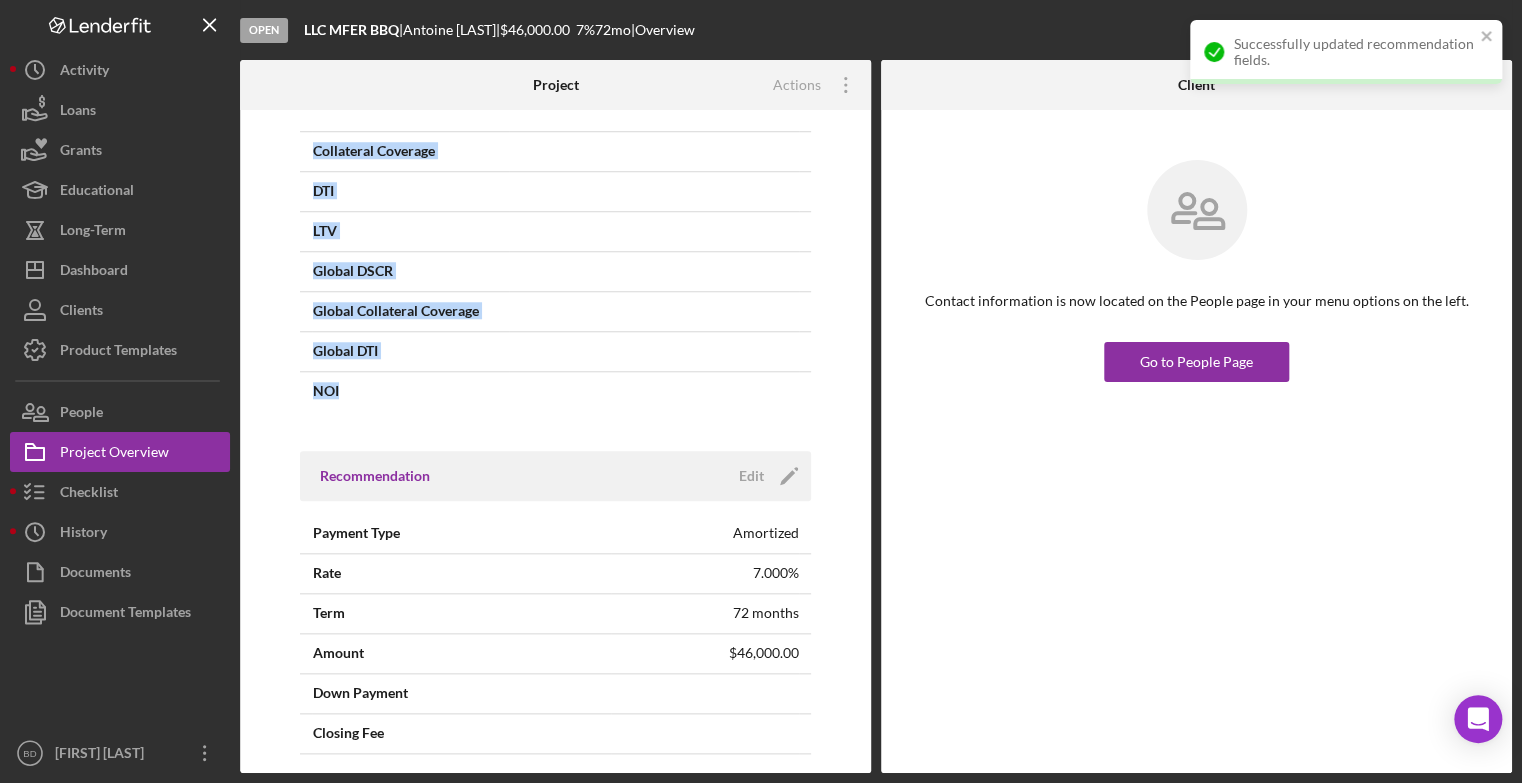 drag, startPoint x: 864, startPoint y: 405, endPoint x: 873, endPoint y: 450, distance: 45.891174 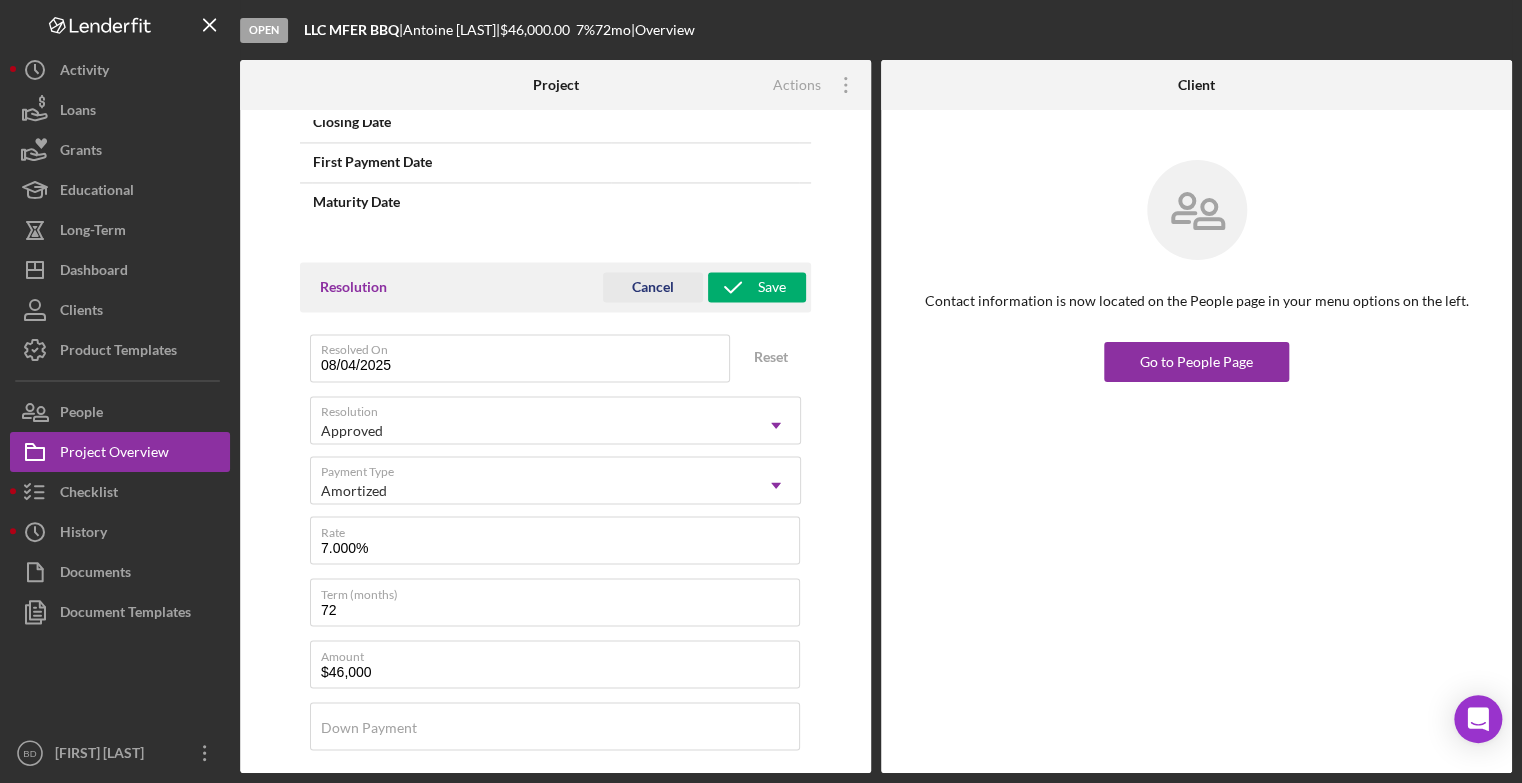 scroll, scrollTop: 1653, scrollLeft: 0, axis: vertical 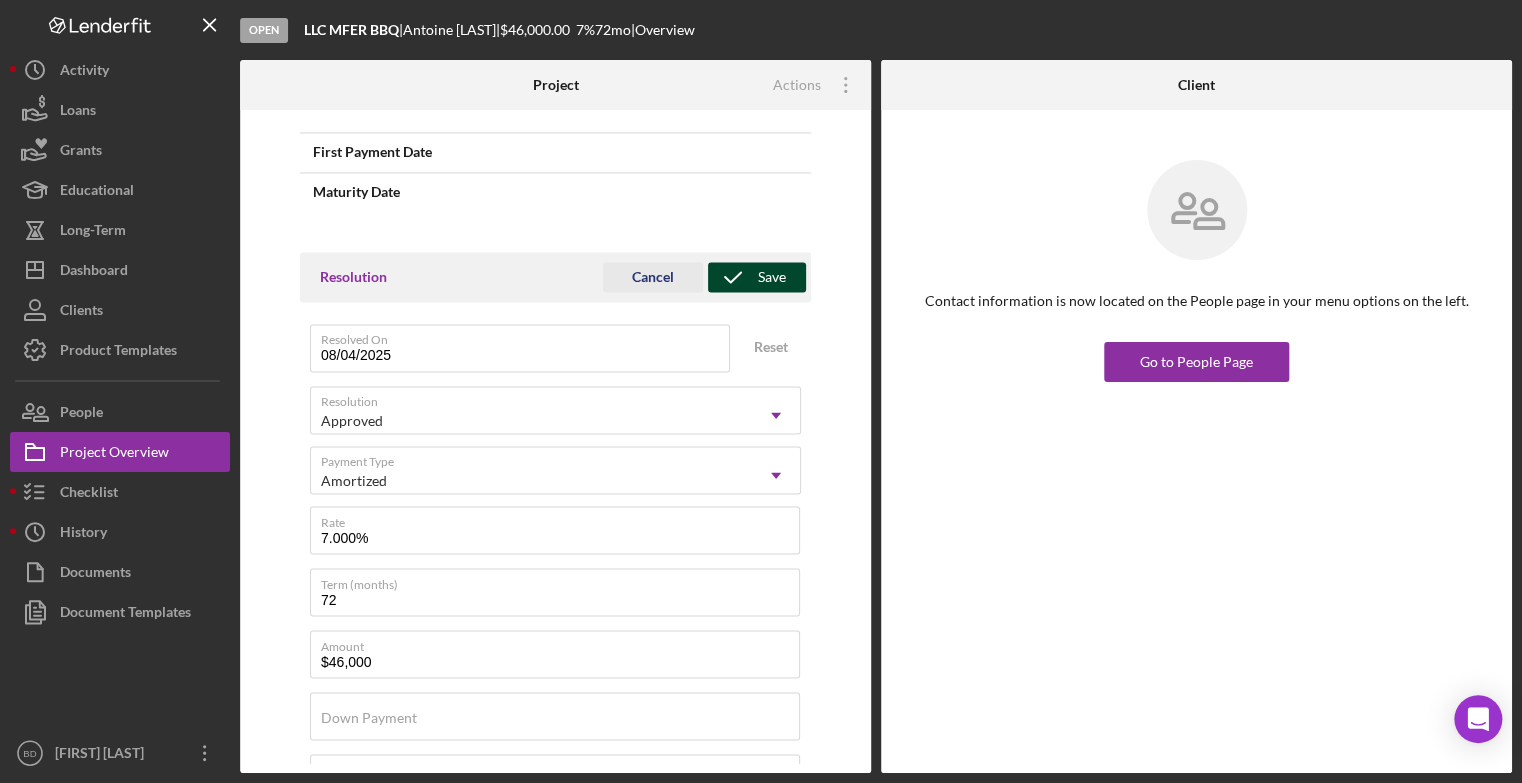 click 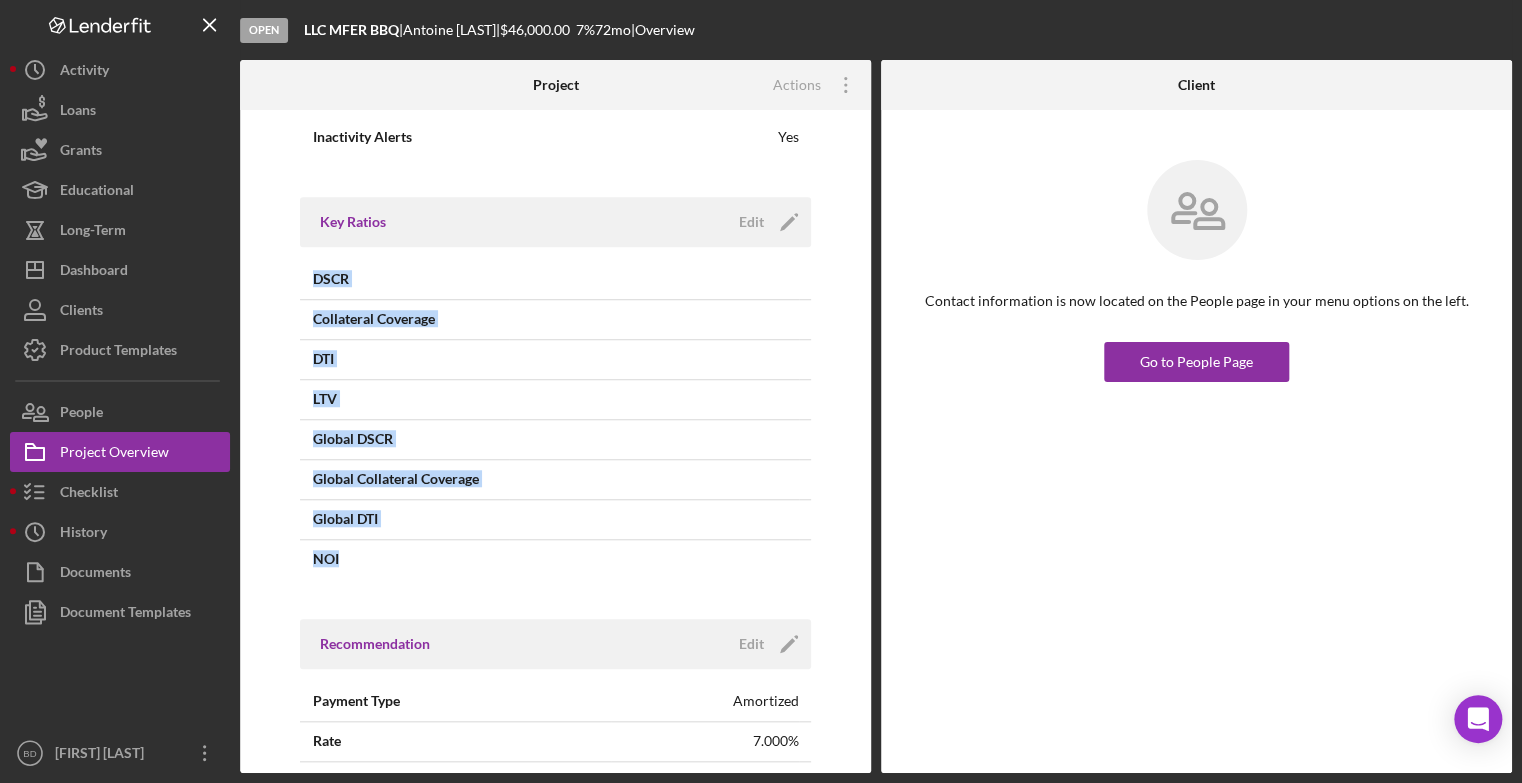 scroll, scrollTop: 579, scrollLeft: 0, axis: vertical 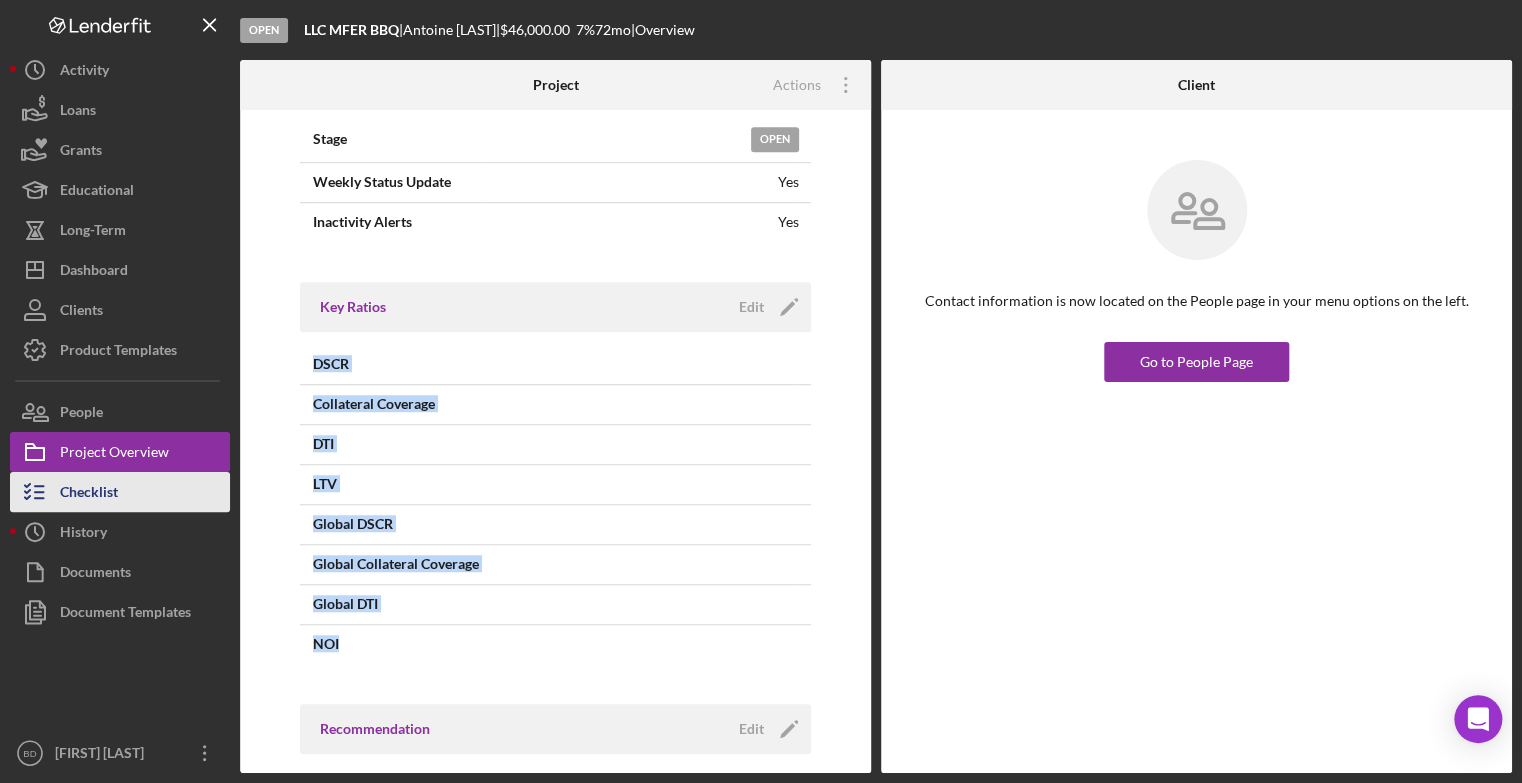 click on "Checklist" at bounding box center [89, 494] 